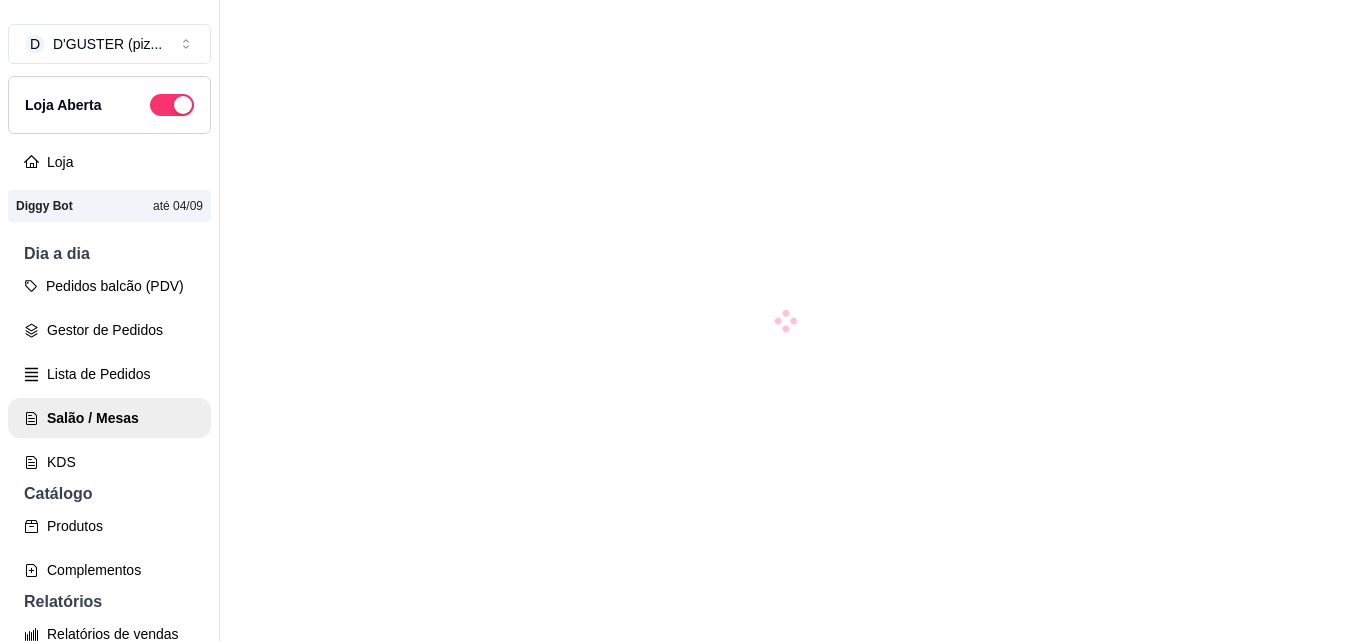 scroll, scrollTop: 0, scrollLeft: 0, axis: both 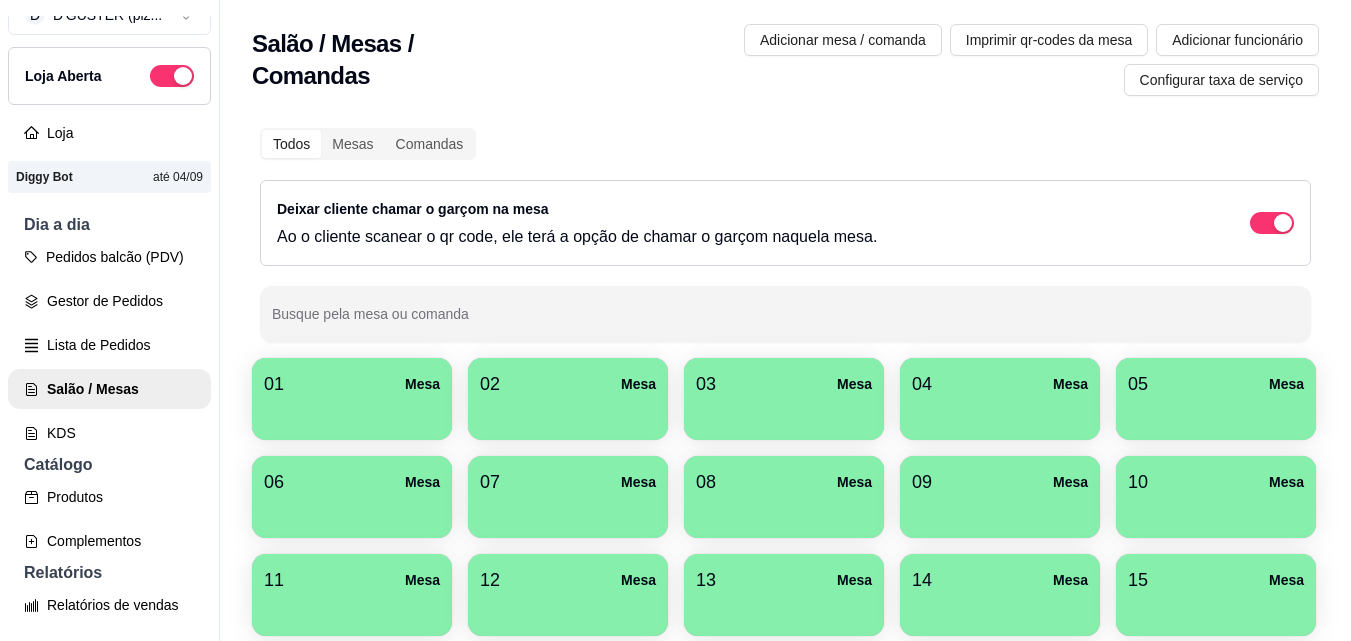 click on "04 Mesa" at bounding box center [1000, 384] 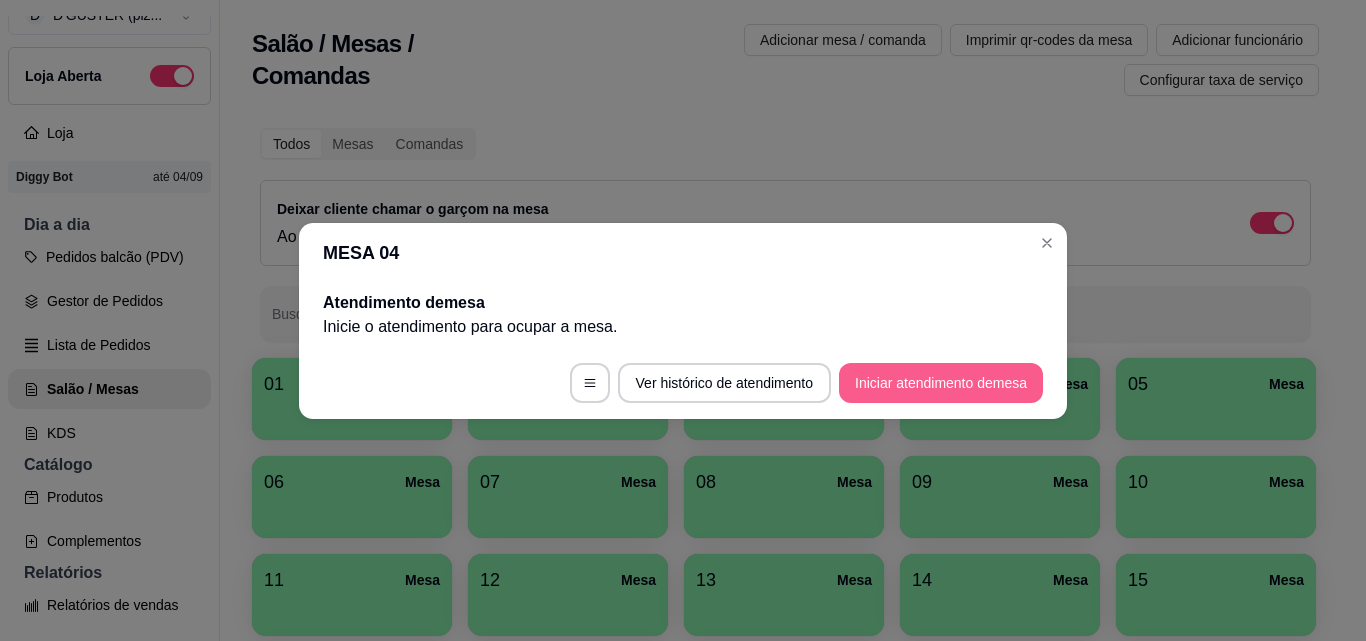 click on "Iniciar atendimento de  mesa" at bounding box center (941, 383) 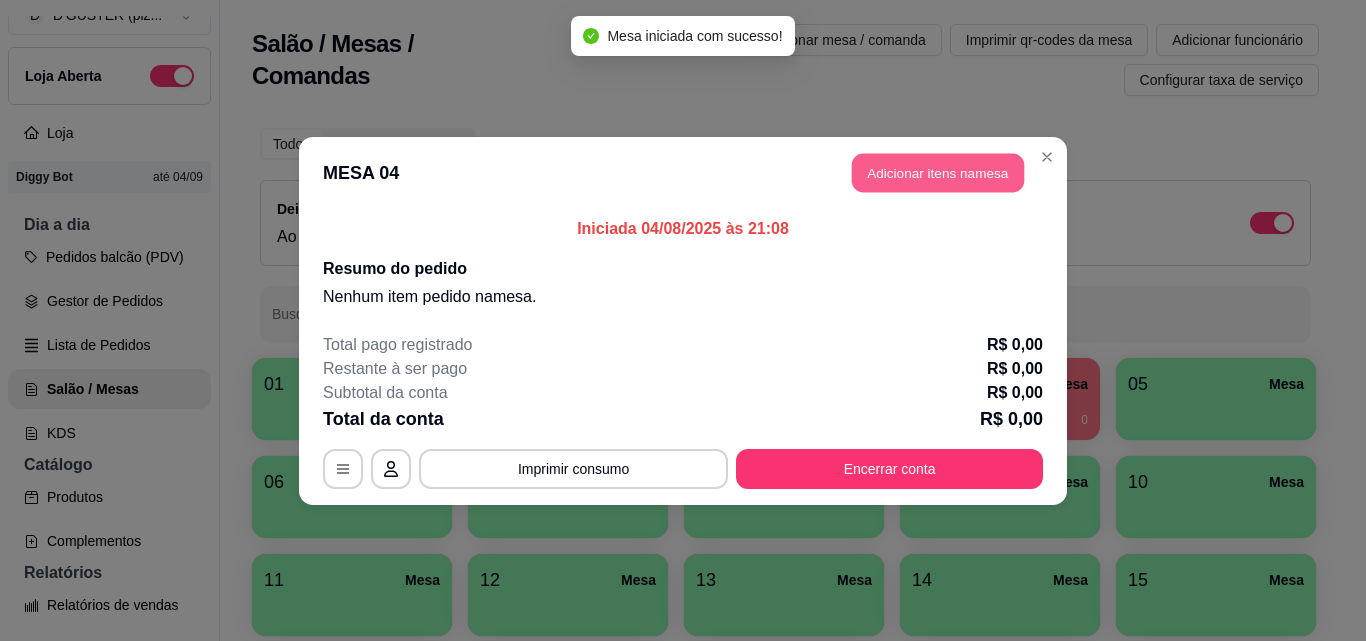 click on "Adicionar itens na  mesa" at bounding box center [938, 172] 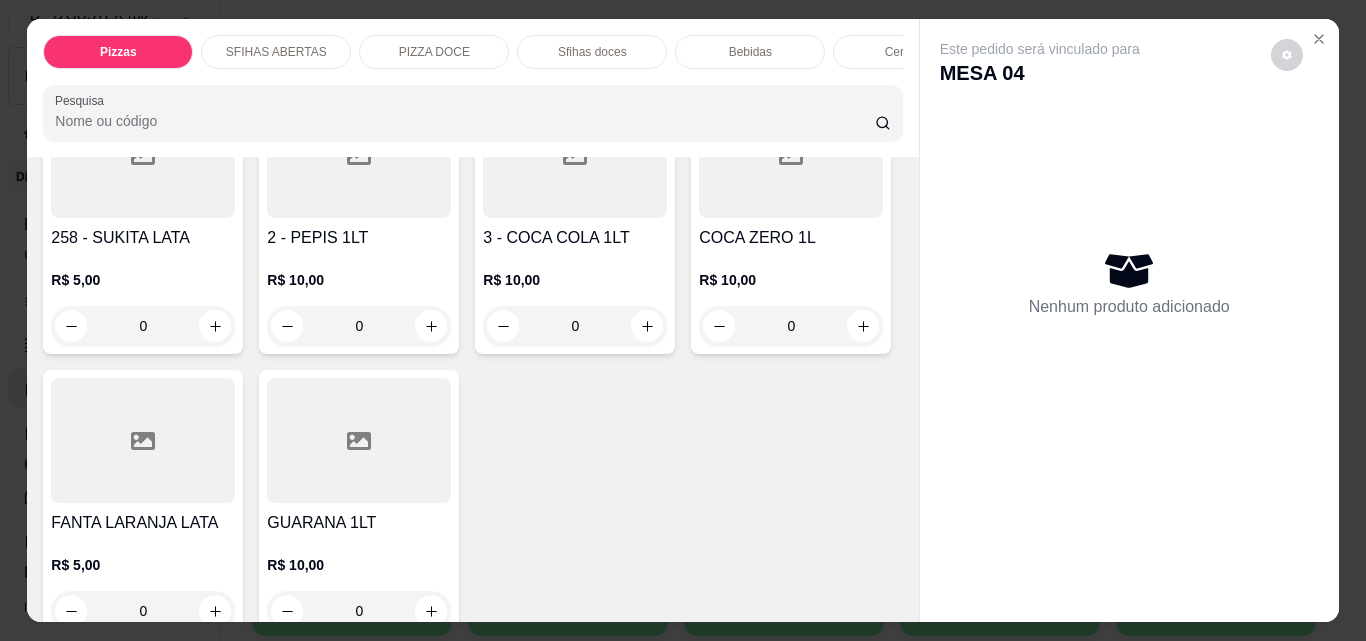 scroll, scrollTop: 6100, scrollLeft: 0, axis: vertical 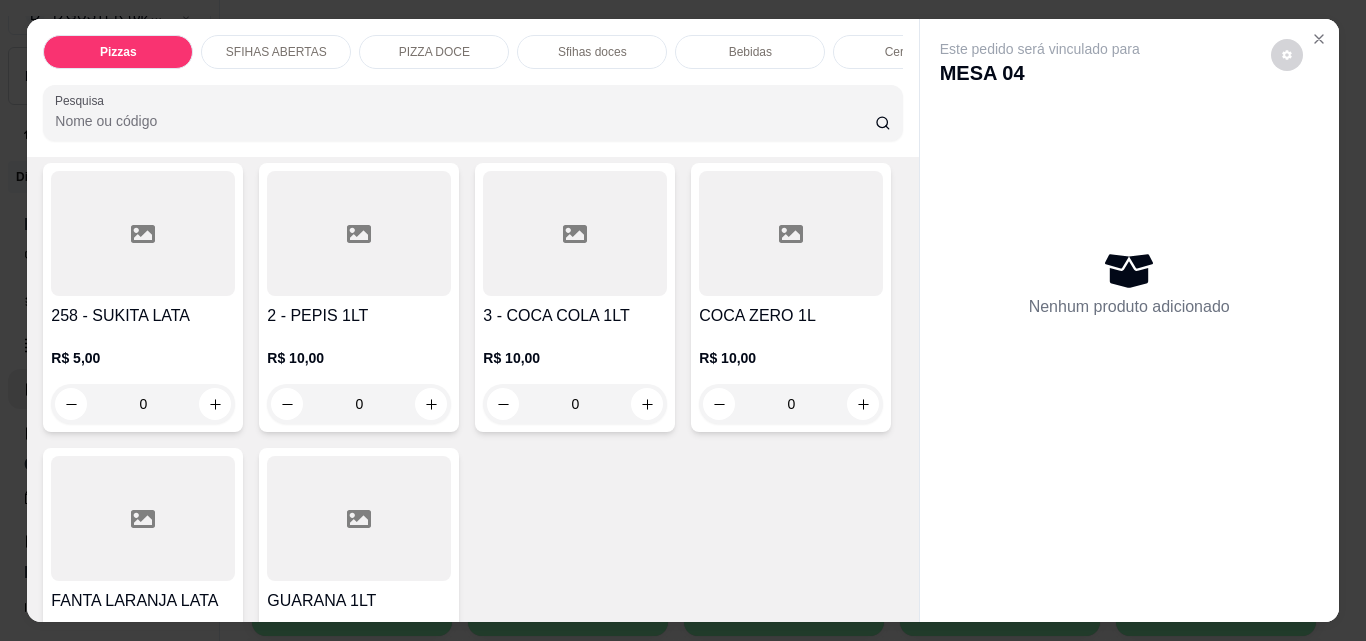 click at bounding box center [431, -491] 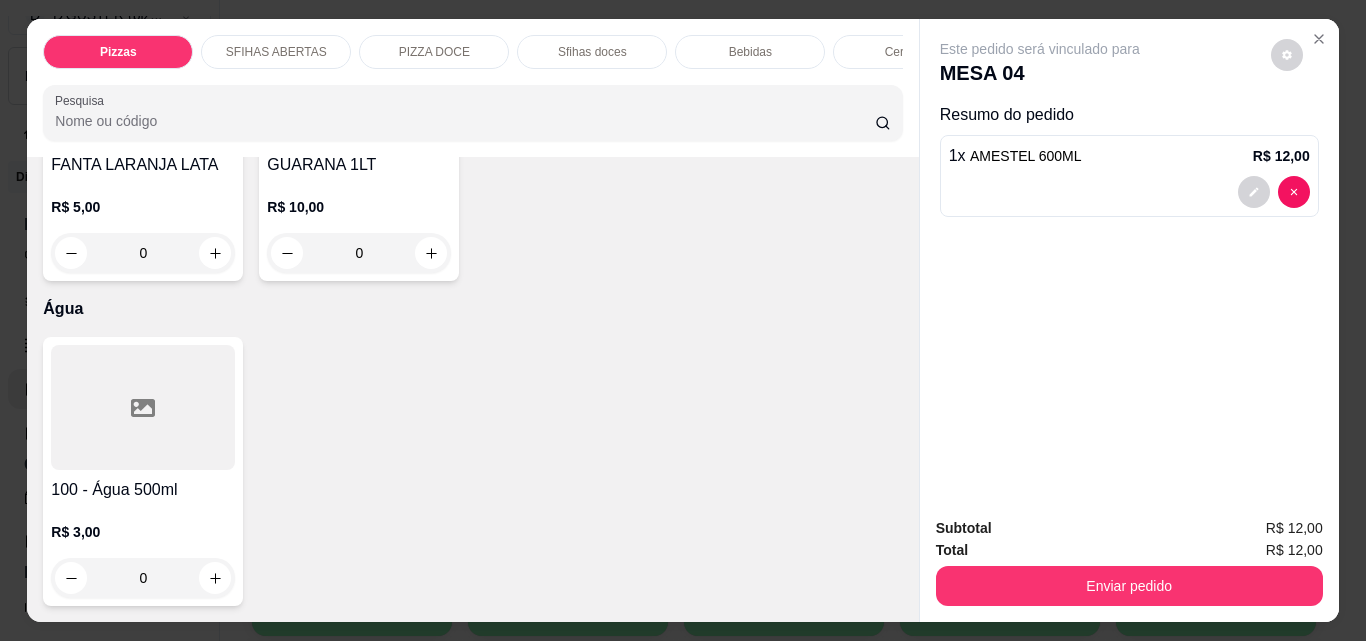 scroll, scrollTop: 7300, scrollLeft: 0, axis: vertical 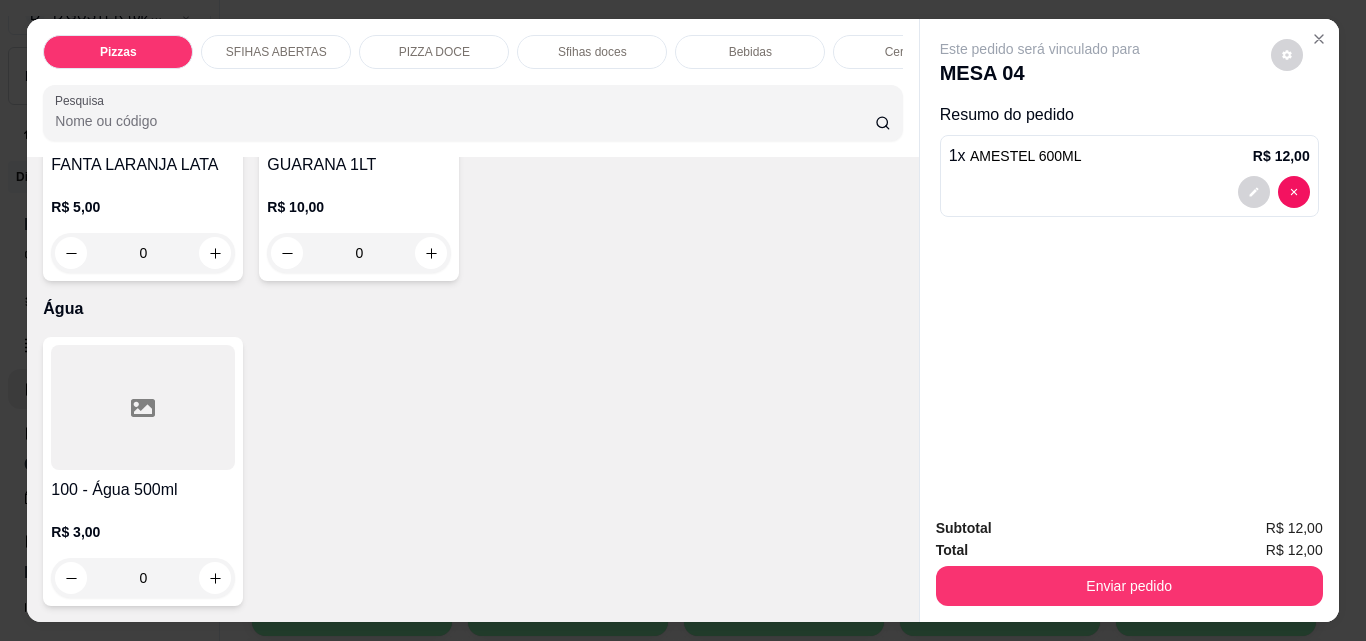 click at bounding box center [863, -32] 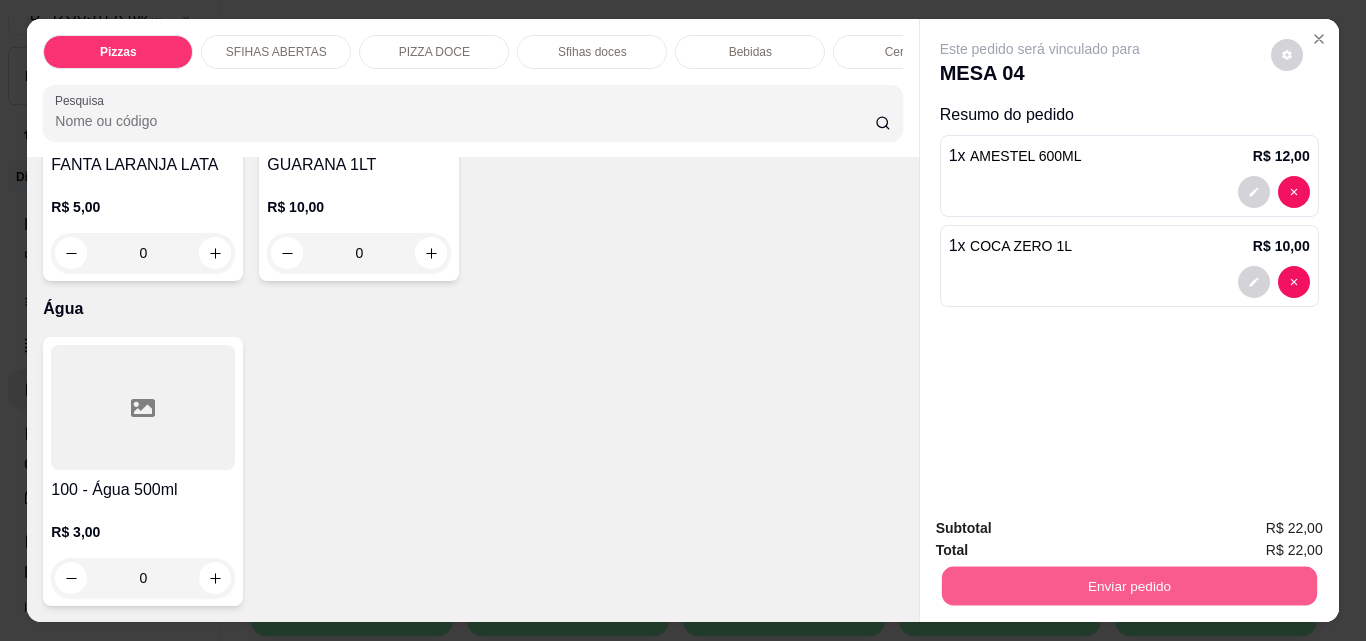 click on "Enviar pedido" at bounding box center [1128, 585] 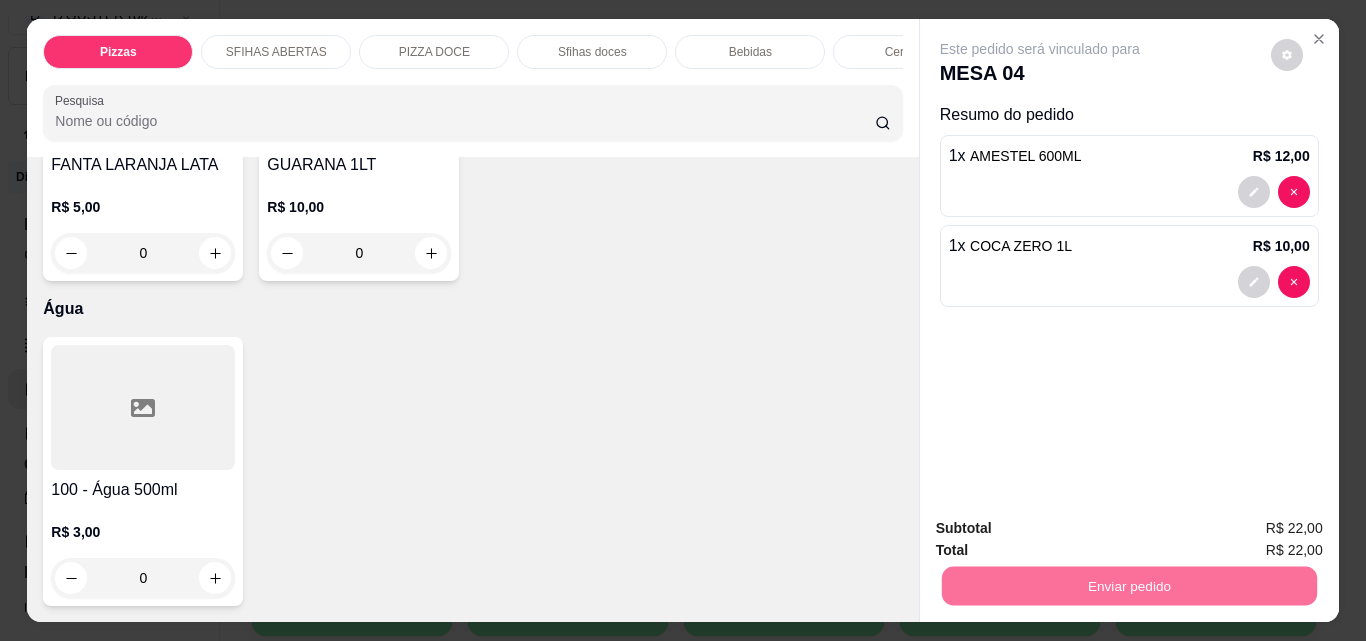 click on "Não registrar e enviar pedido" at bounding box center [1063, 528] 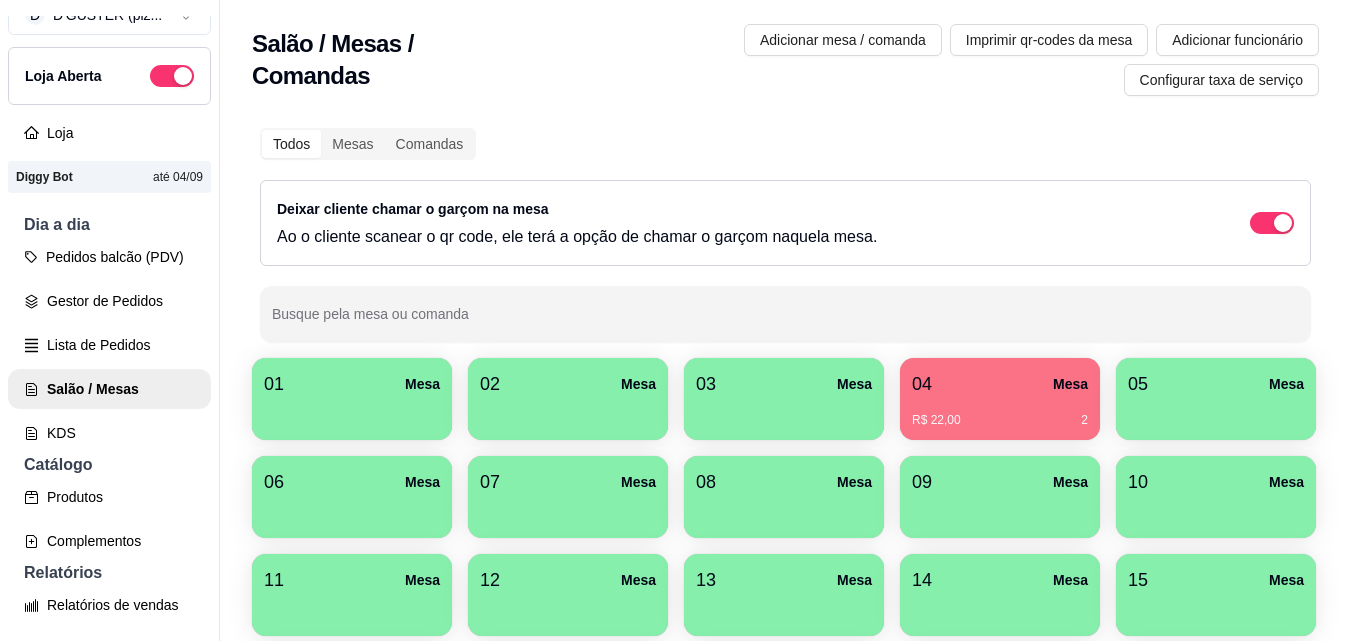 click on "04 Mesa R$ 22,00 2" at bounding box center [1000, 399] 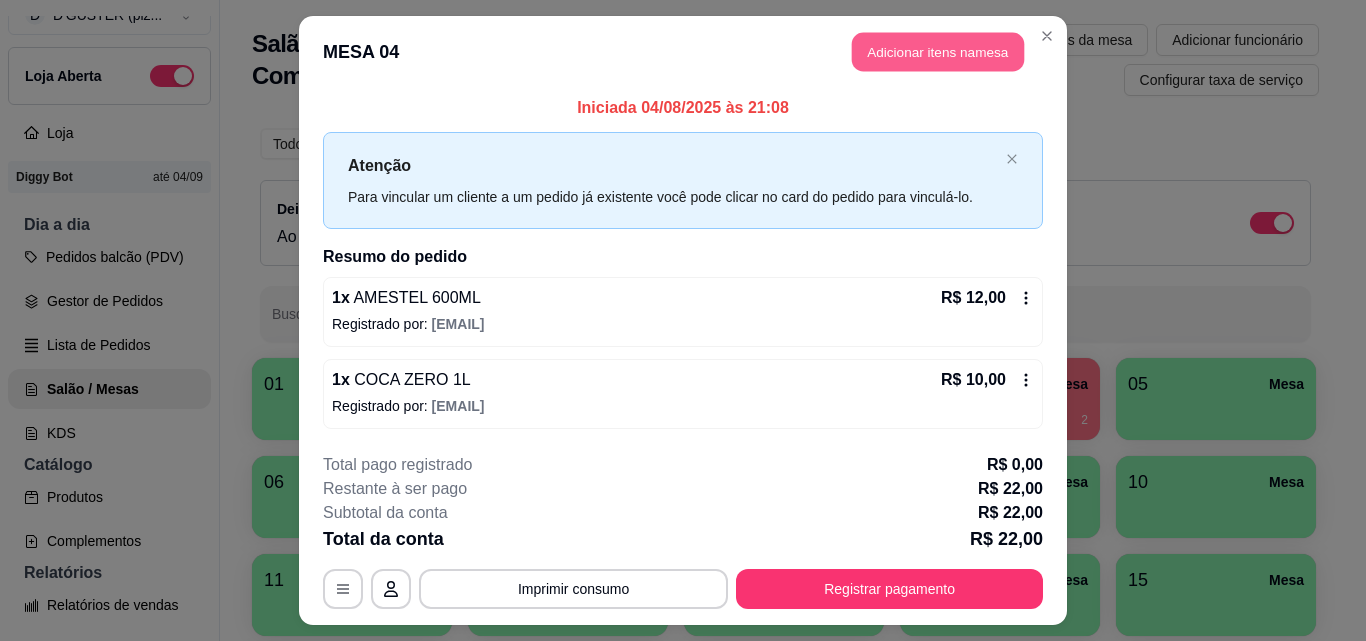 click on "Adicionar itens na  mesa" at bounding box center (938, 52) 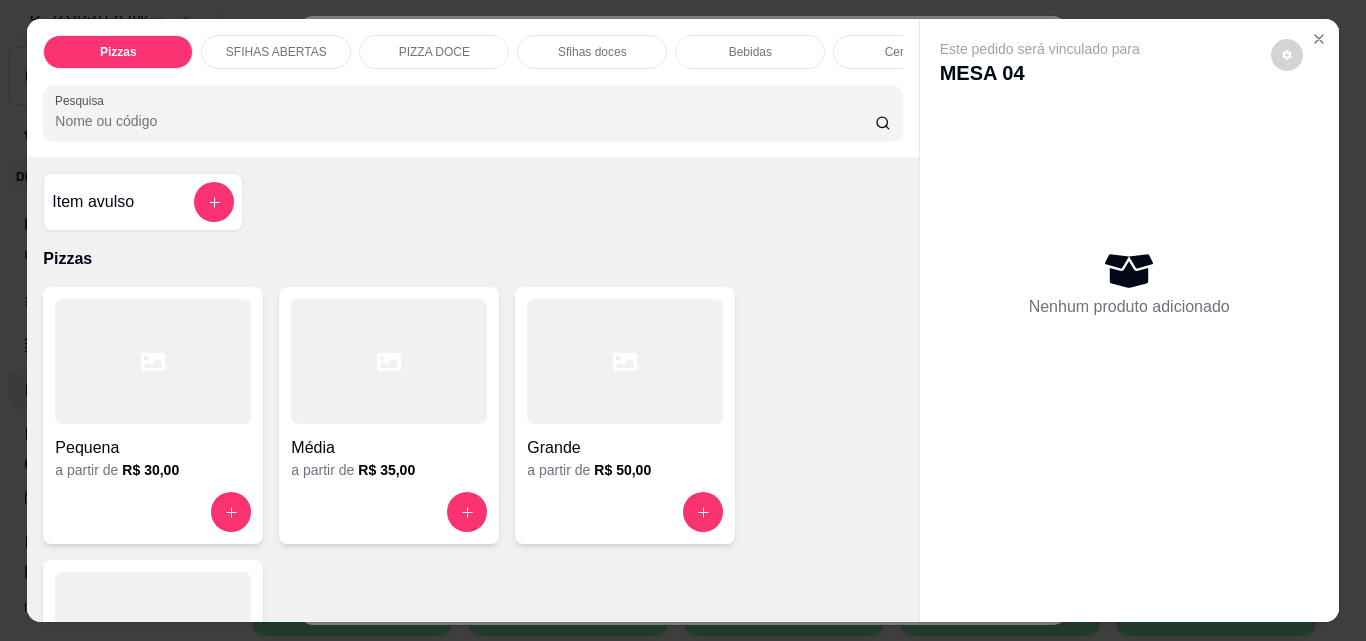 click on "Item avulso" at bounding box center [143, 202] 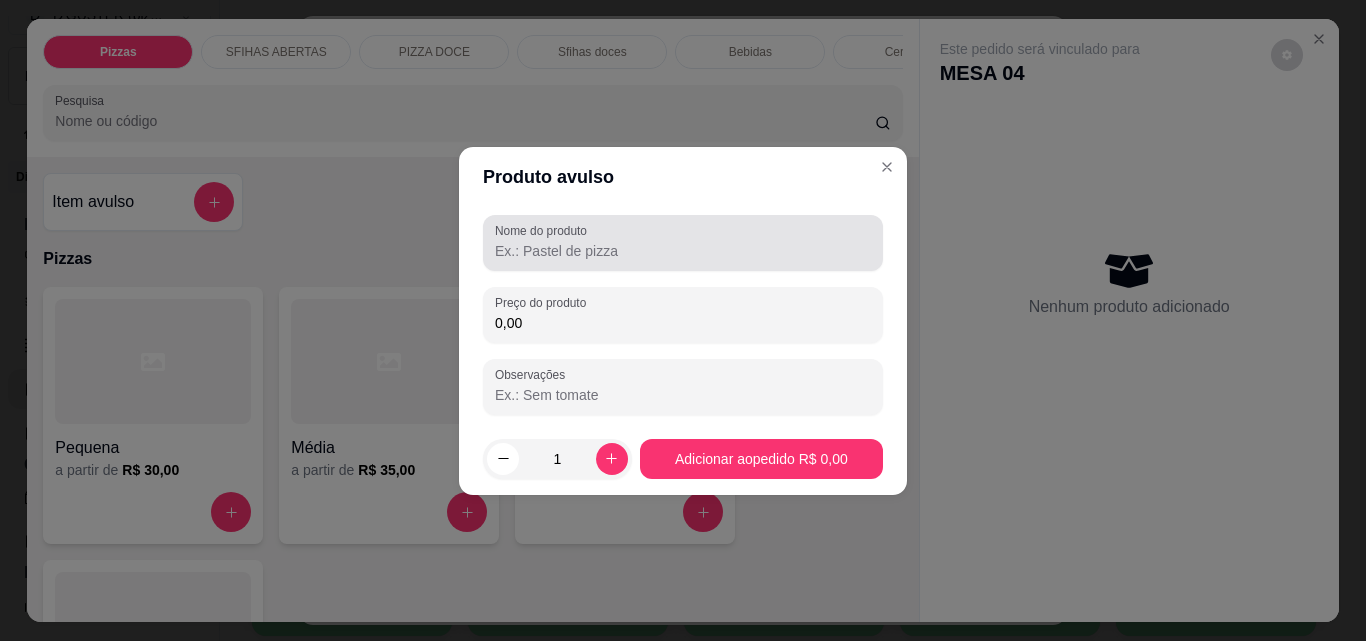 click on "Nome do produto" at bounding box center [683, 251] 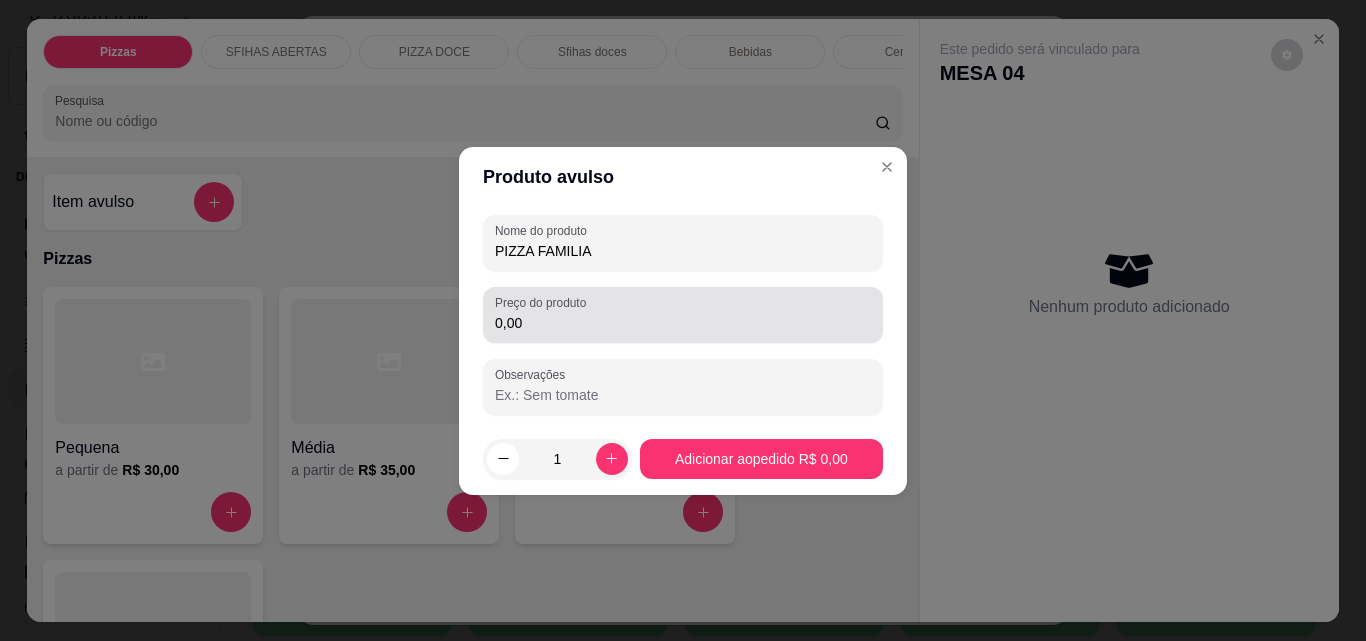type on "PIZZA FAMILIA" 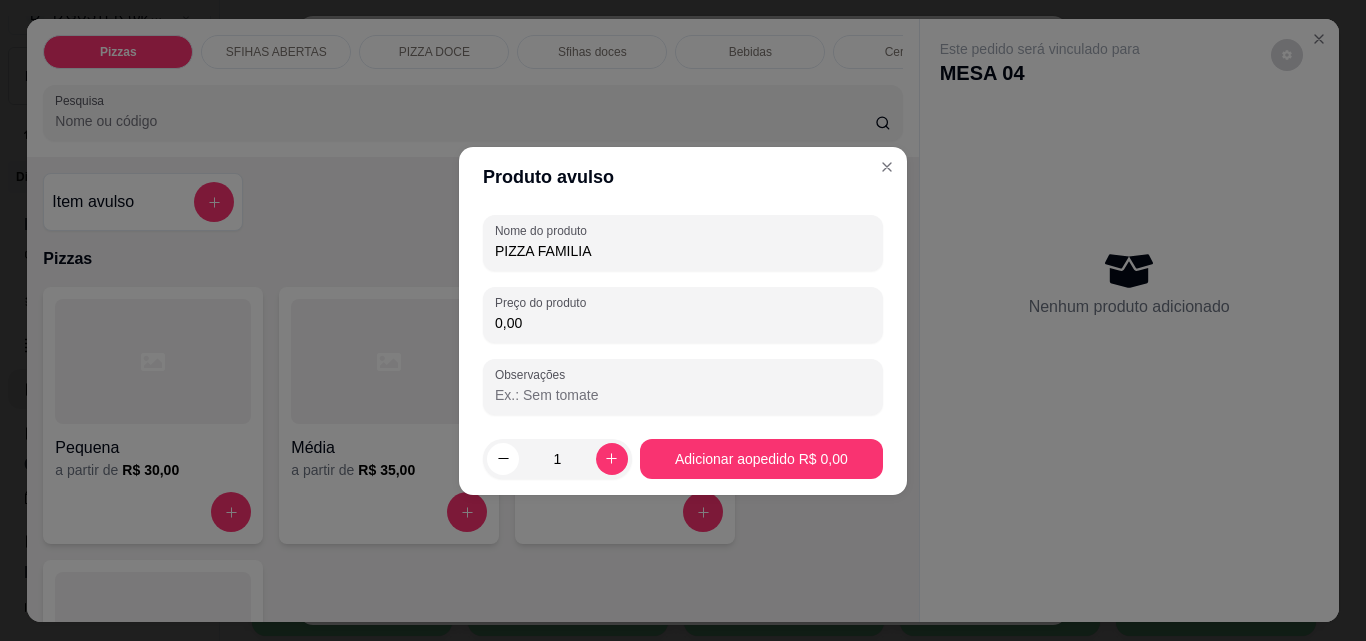 click on "0,00" at bounding box center [683, 323] 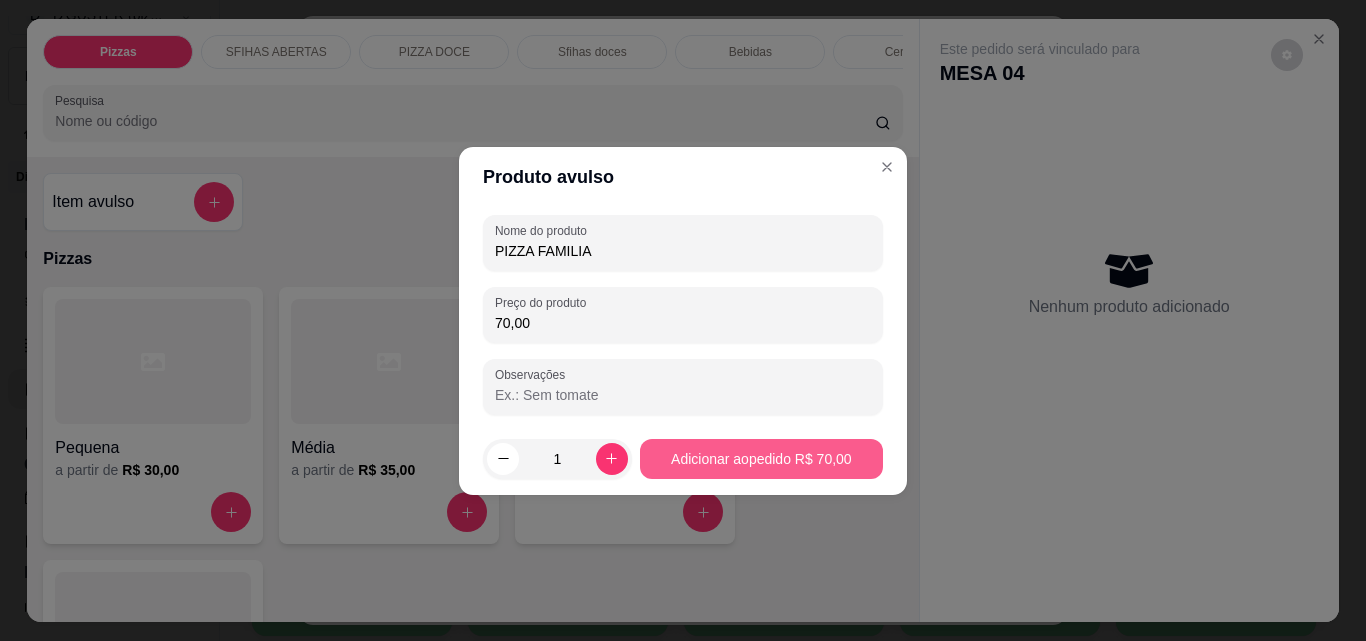 type on "70,00" 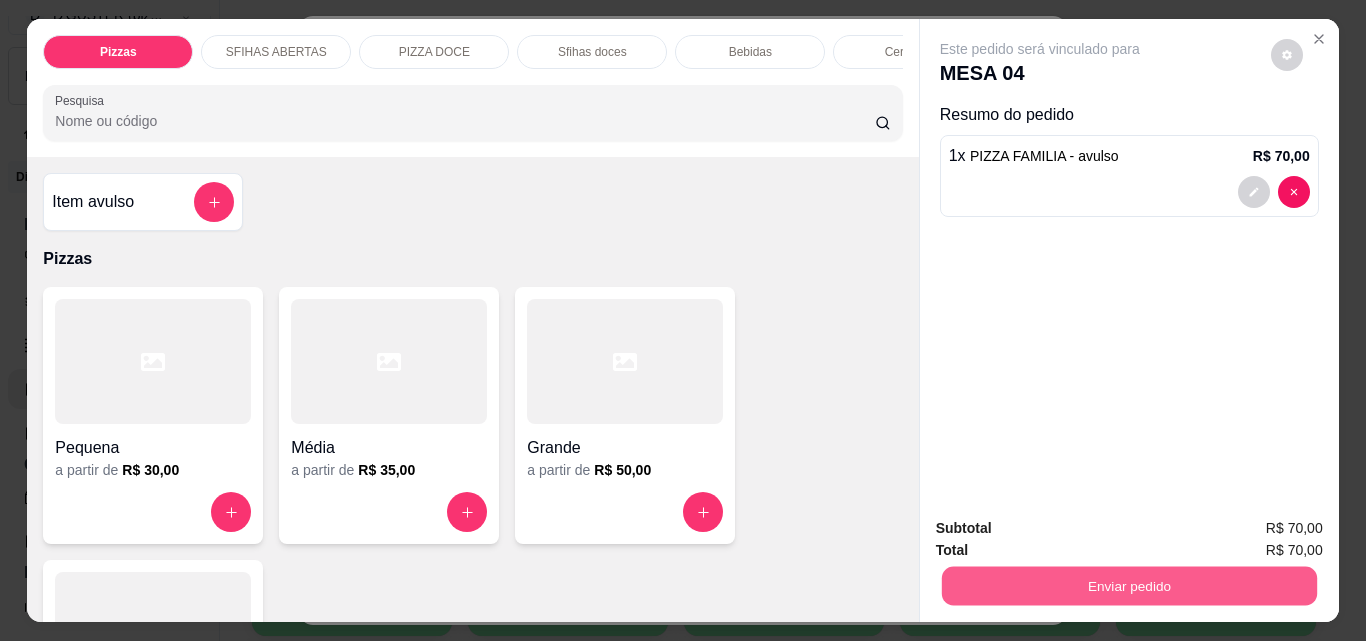 click on "Enviar pedido" at bounding box center [1128, 585] 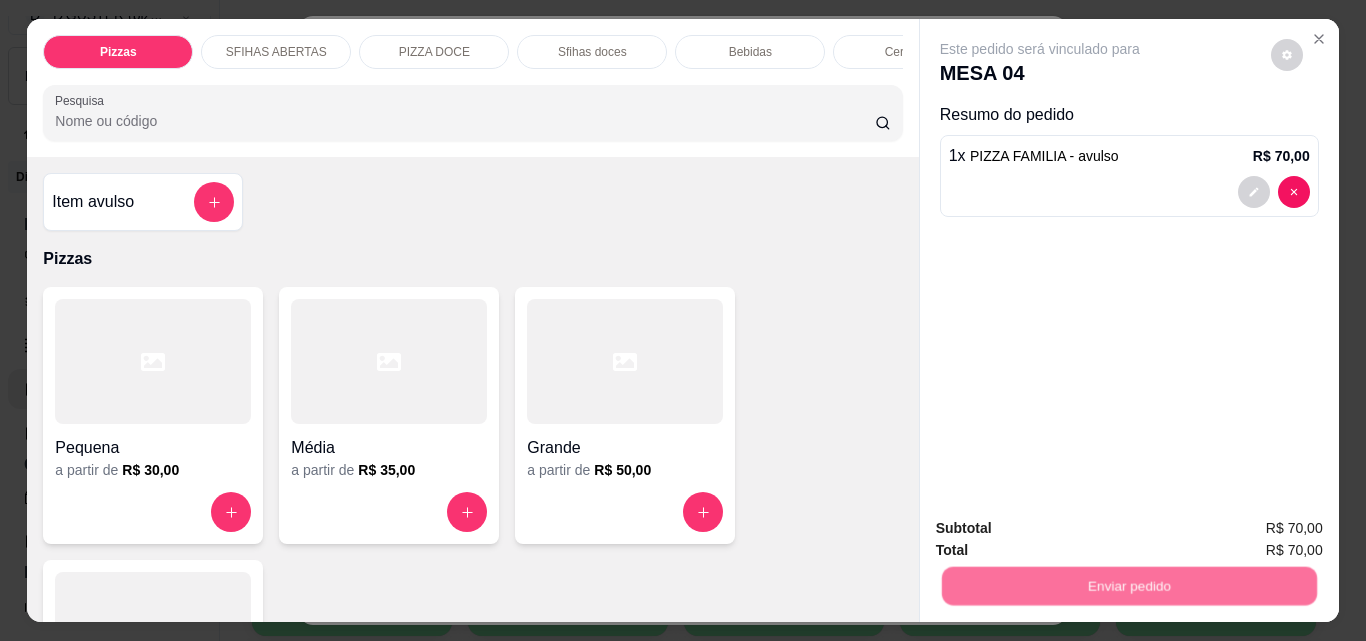 click on "Não registrar e enviar pedido" at bounding box center (1063, 528) 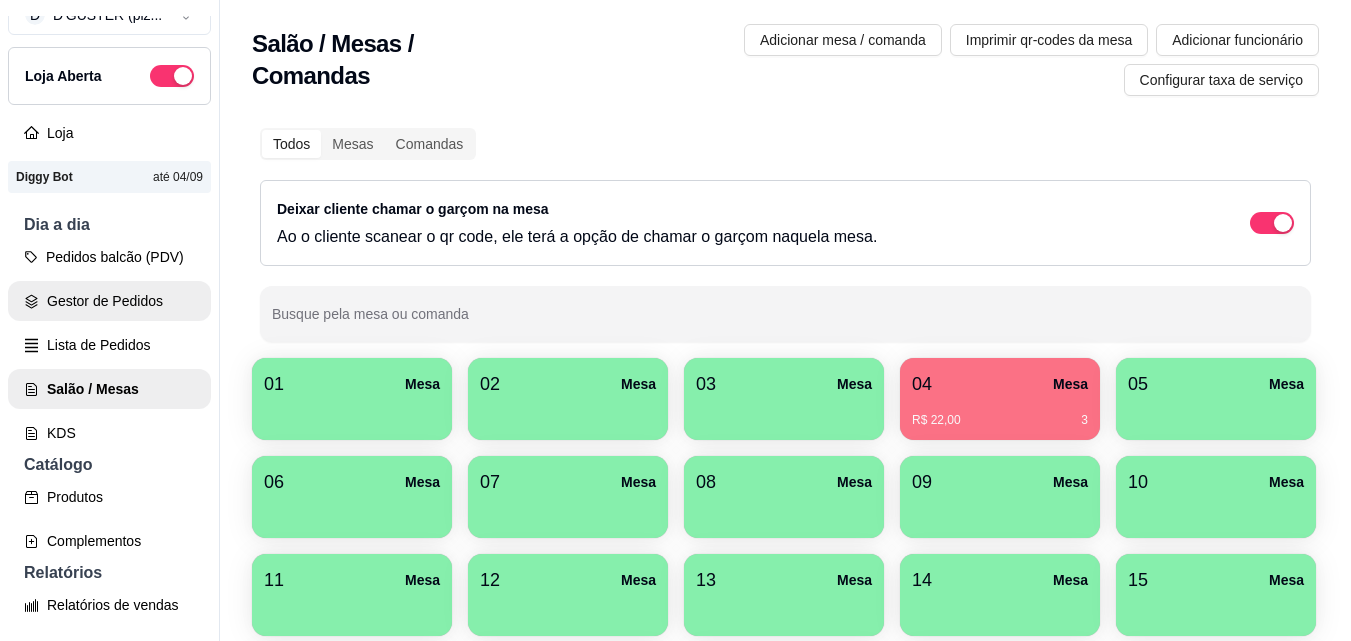 click on "Gestor de Pedidos" at bounding box center [109, 301] 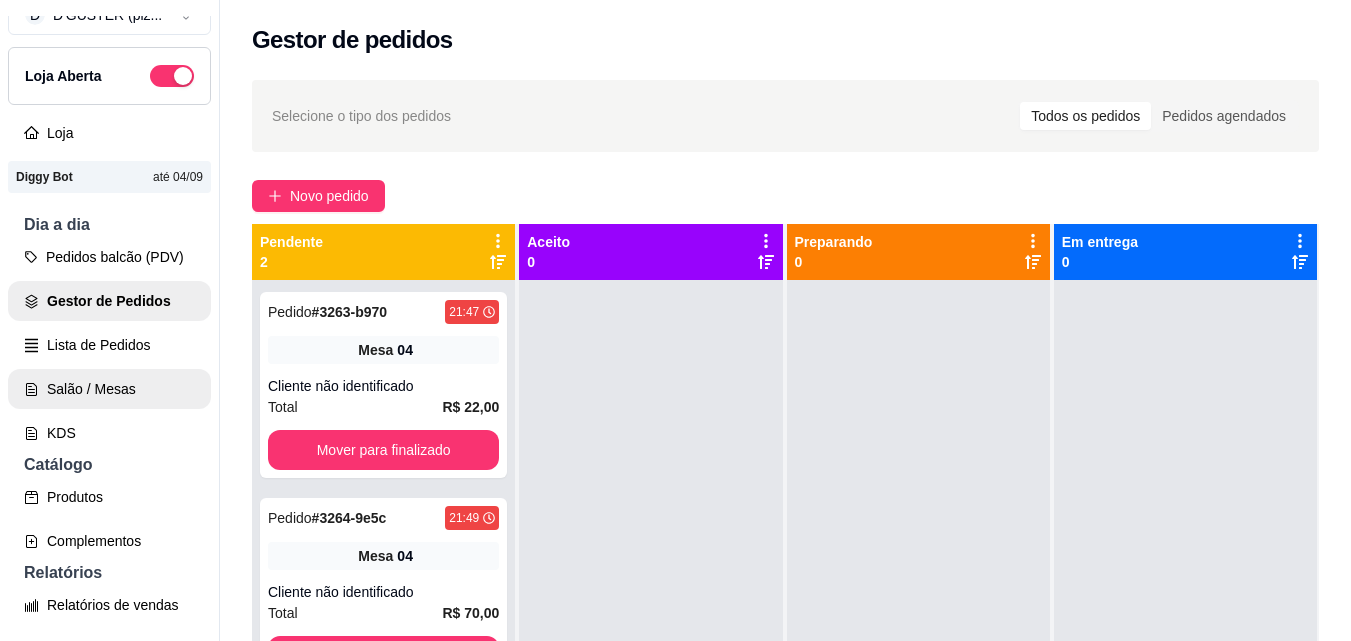 click on "Salão / Mesas" at bounding box center [109, 389] 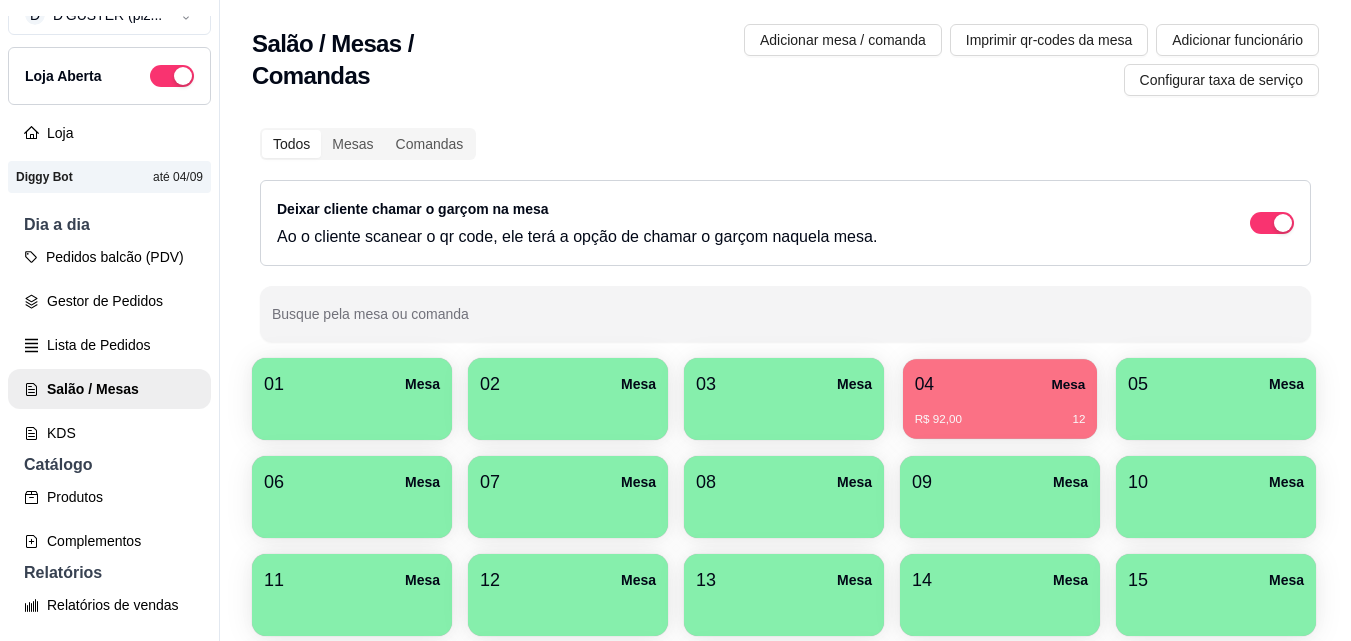 click on "04 Mesa" at bounding box center (1000, 384) 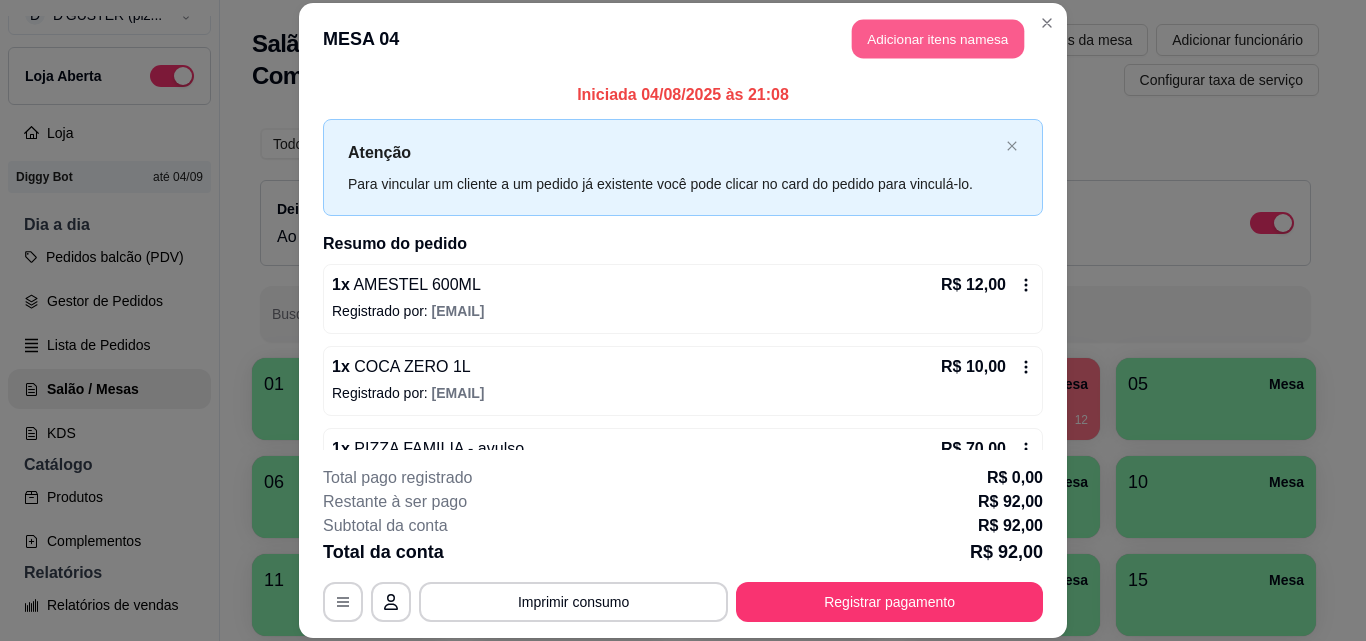 click on "Adicionar itens na  mesa" at bounding box center (938, 39) 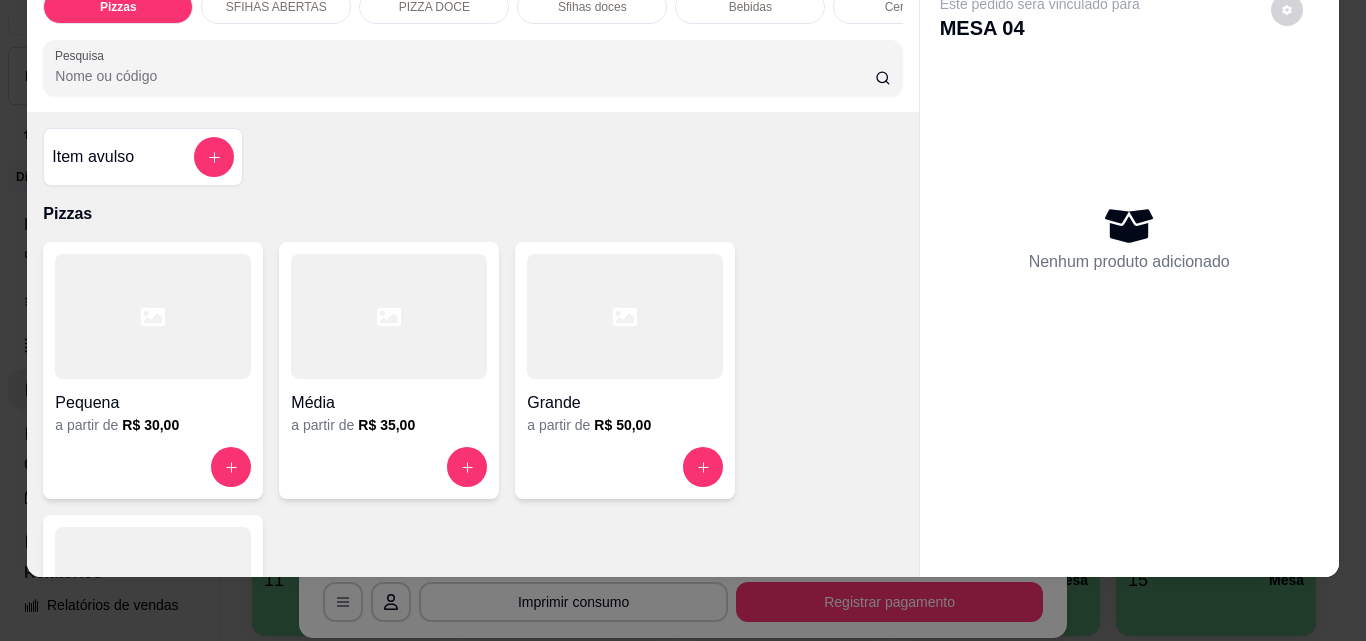 scroll, scrollTop: 52, scrollLeft: 0, axis: vertical 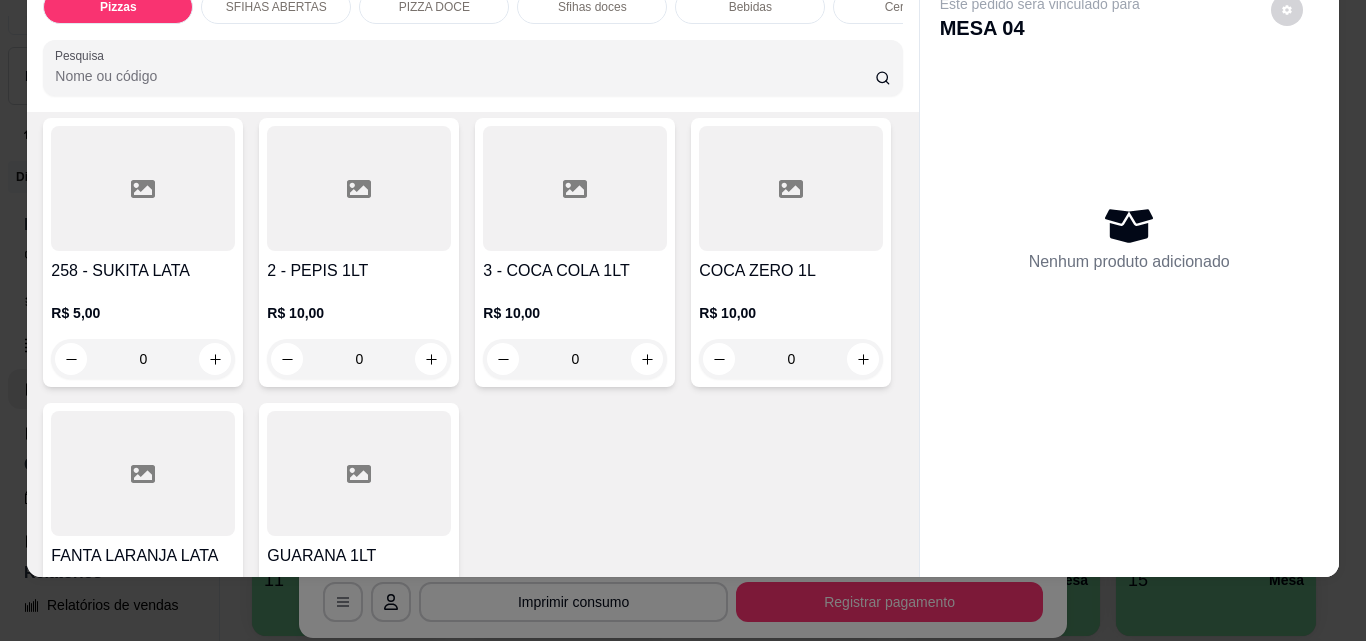 click at bounding box center [431, -536] 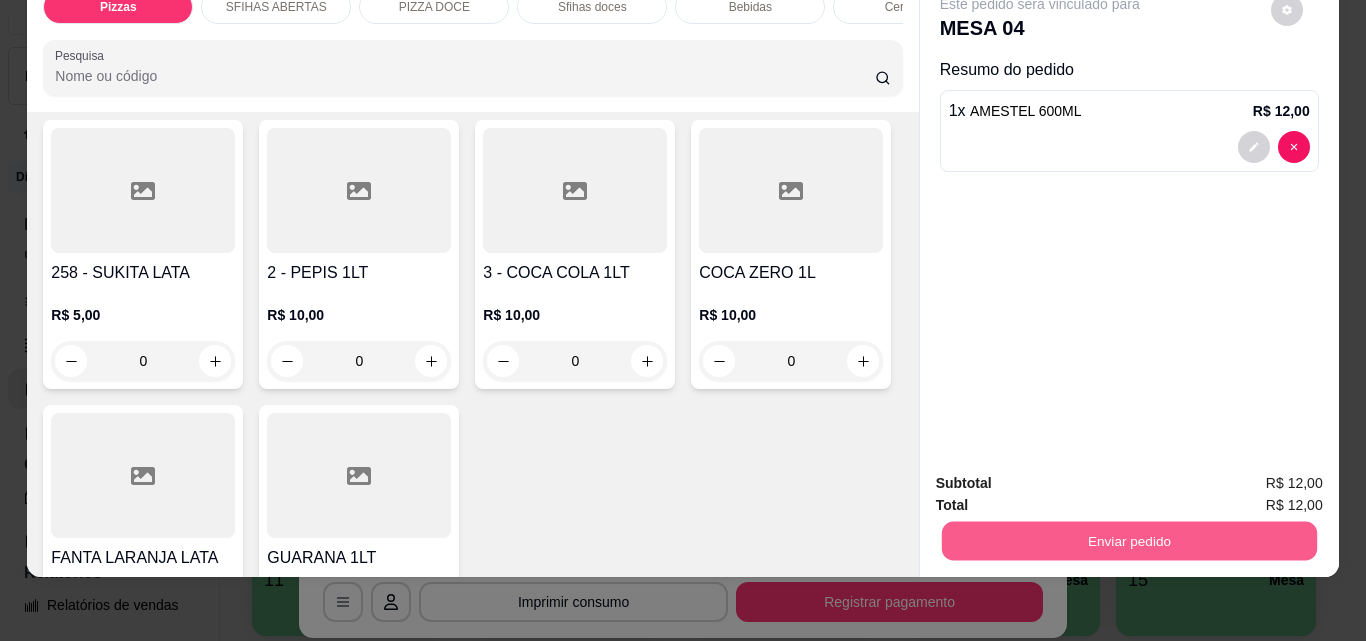 click on "Enviar pedido" at bounding box center [1128, 540] 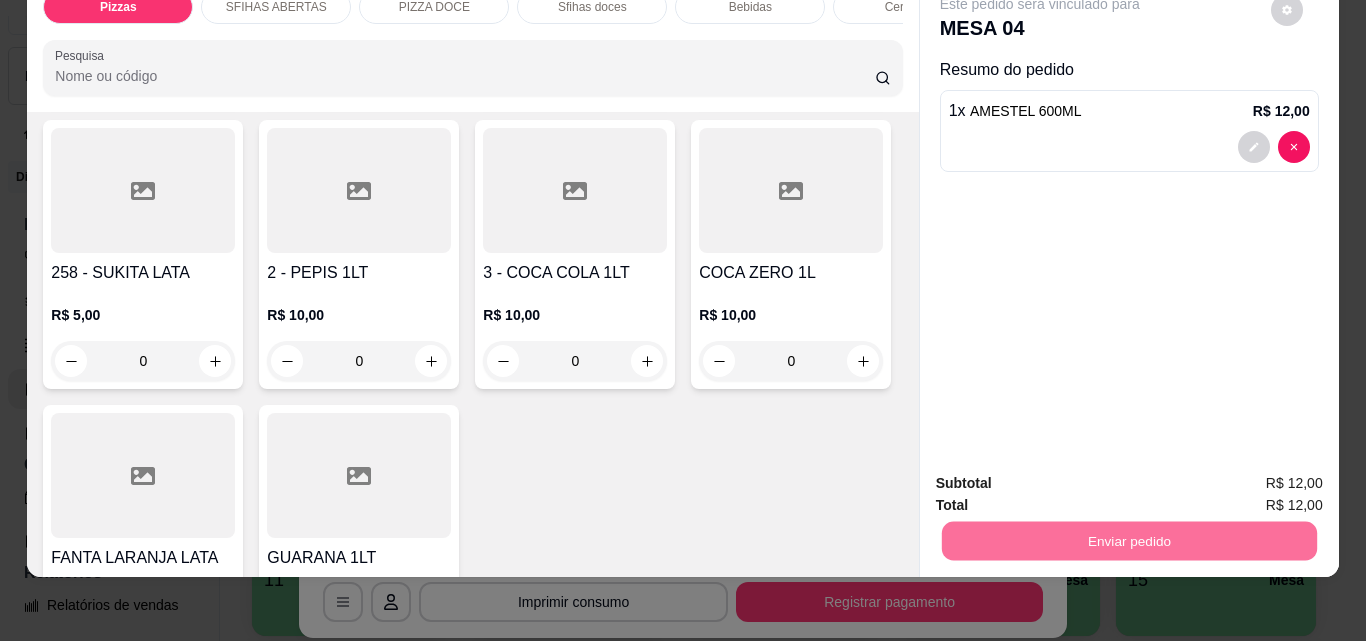 click on "Não registrar e enviar pedido" at bounding box center [1063, 476] 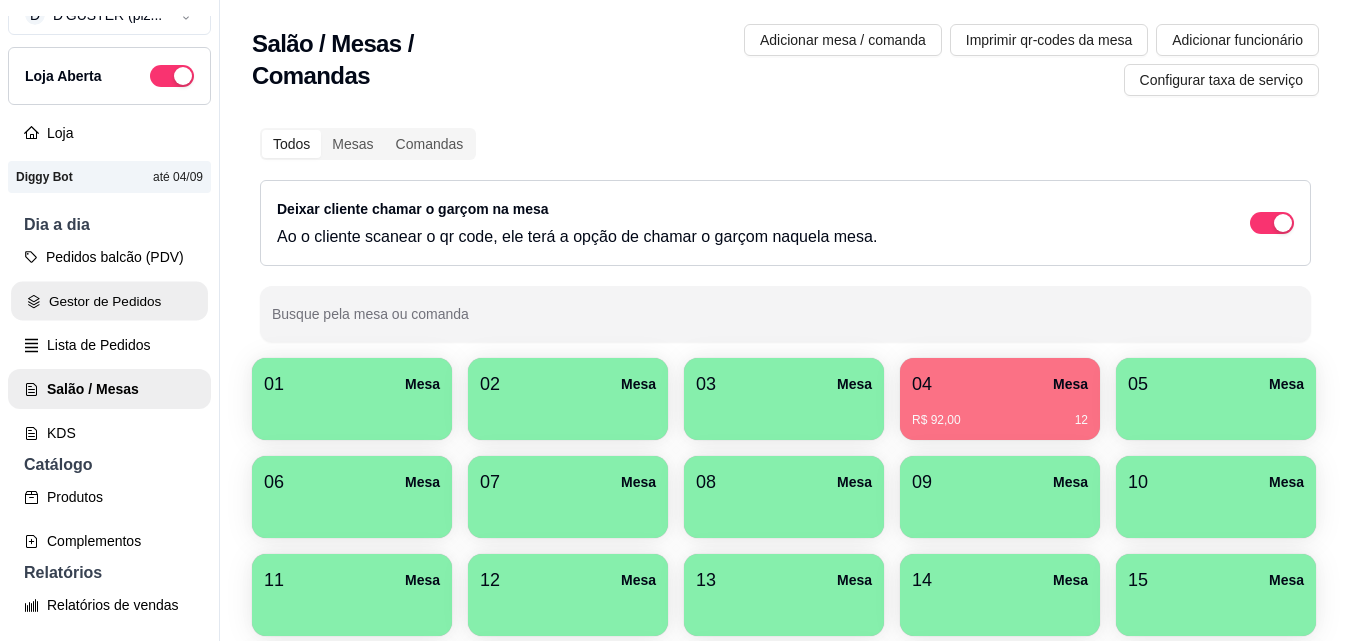 click on "Gestor de Pedidos" at bounding box center (109, 301) 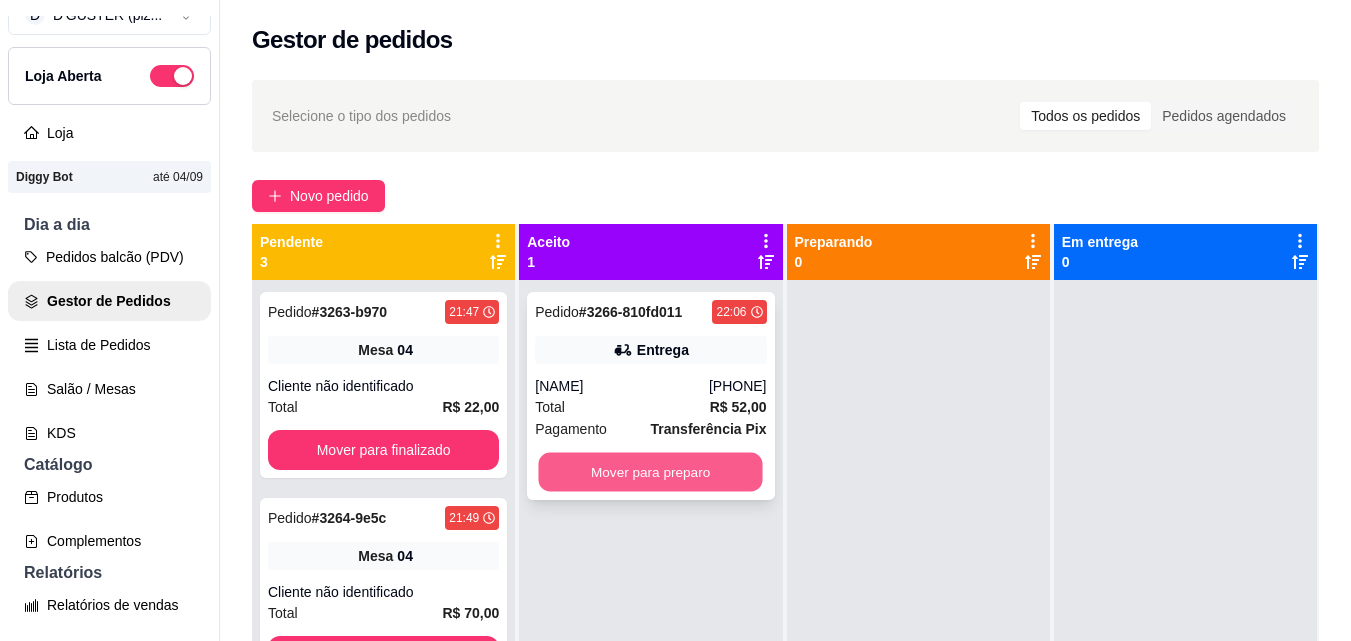 click on "Mover para preparo" at bounding box center (651, 472) 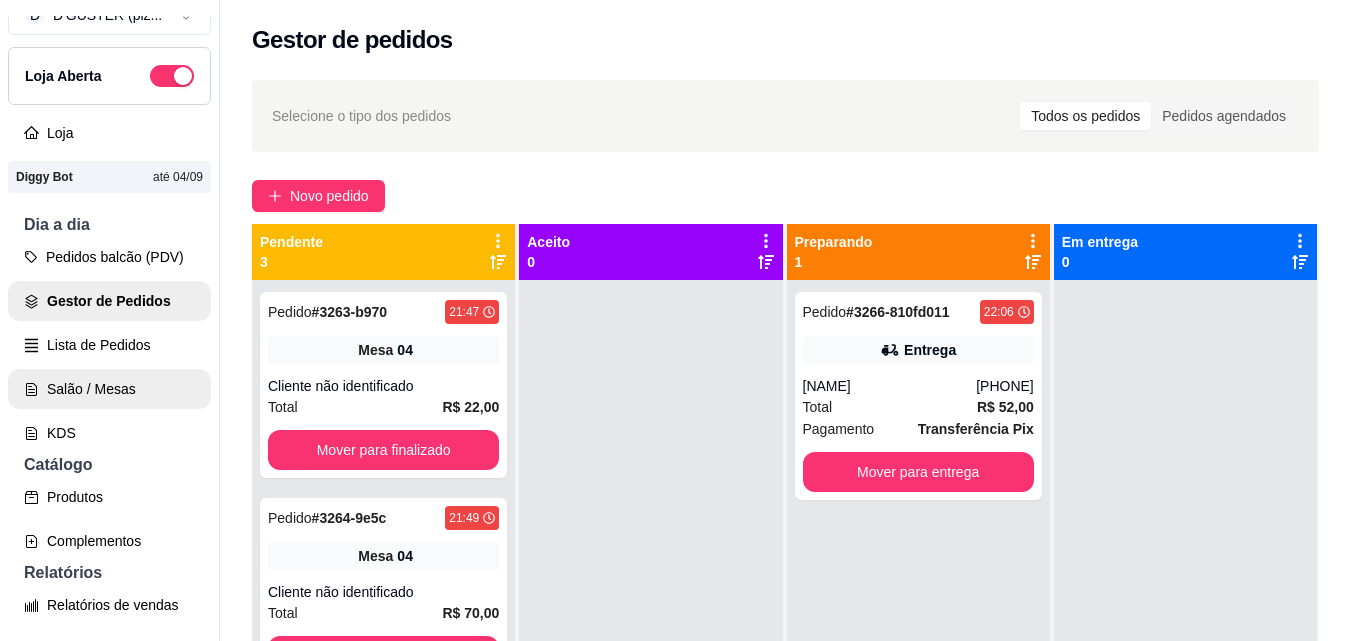 click on "Salão / Mesas" at bounding box center (109, 389) 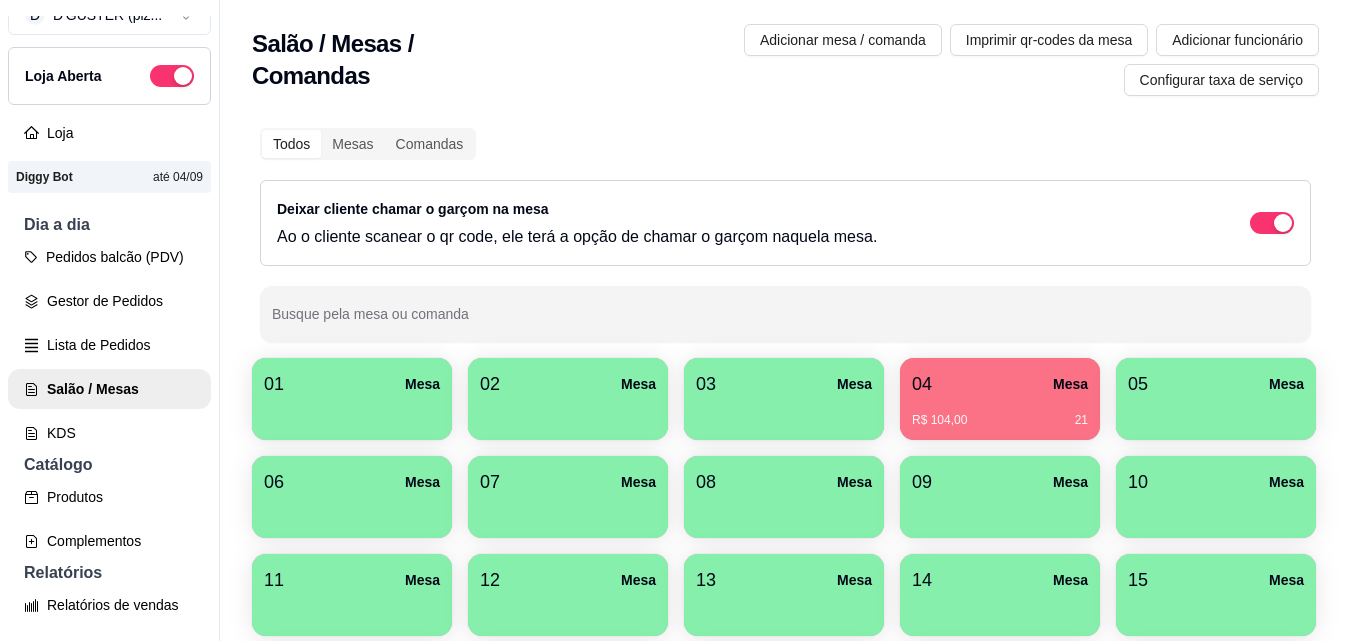 click on "04 Mesa R$ 104,00 21" at bounding box center (1000, 399) 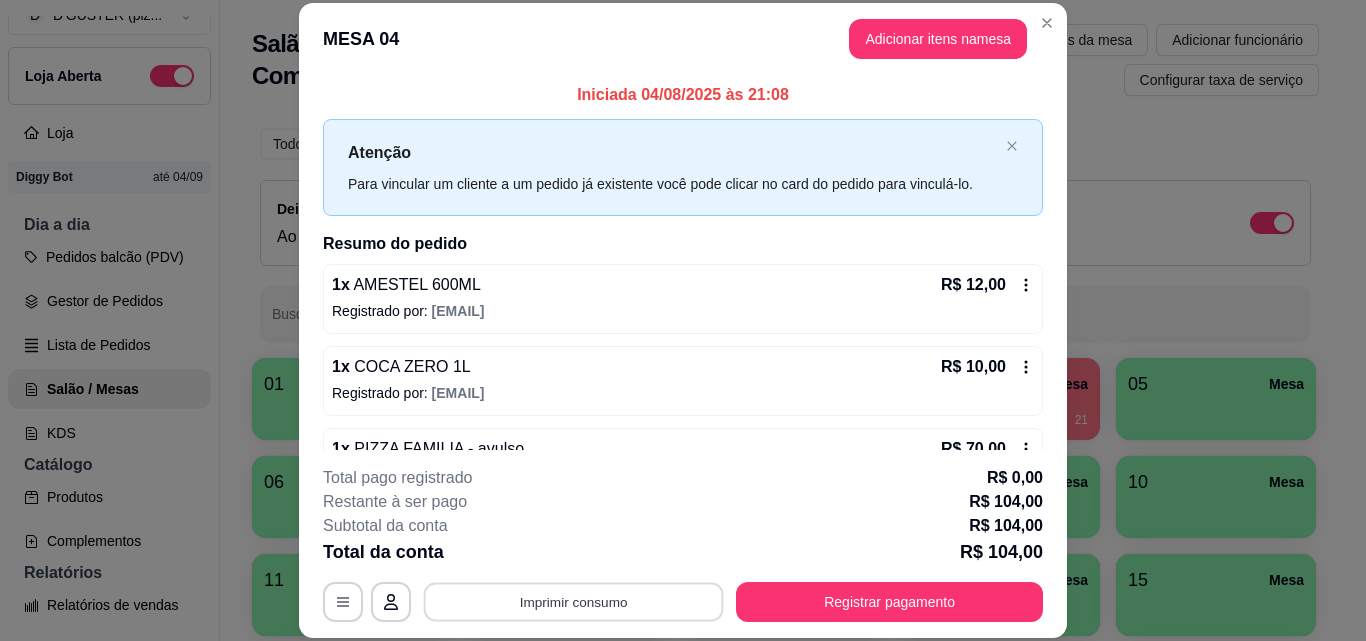 click on "Imprimir consumo" at bounding box center (574, 601) 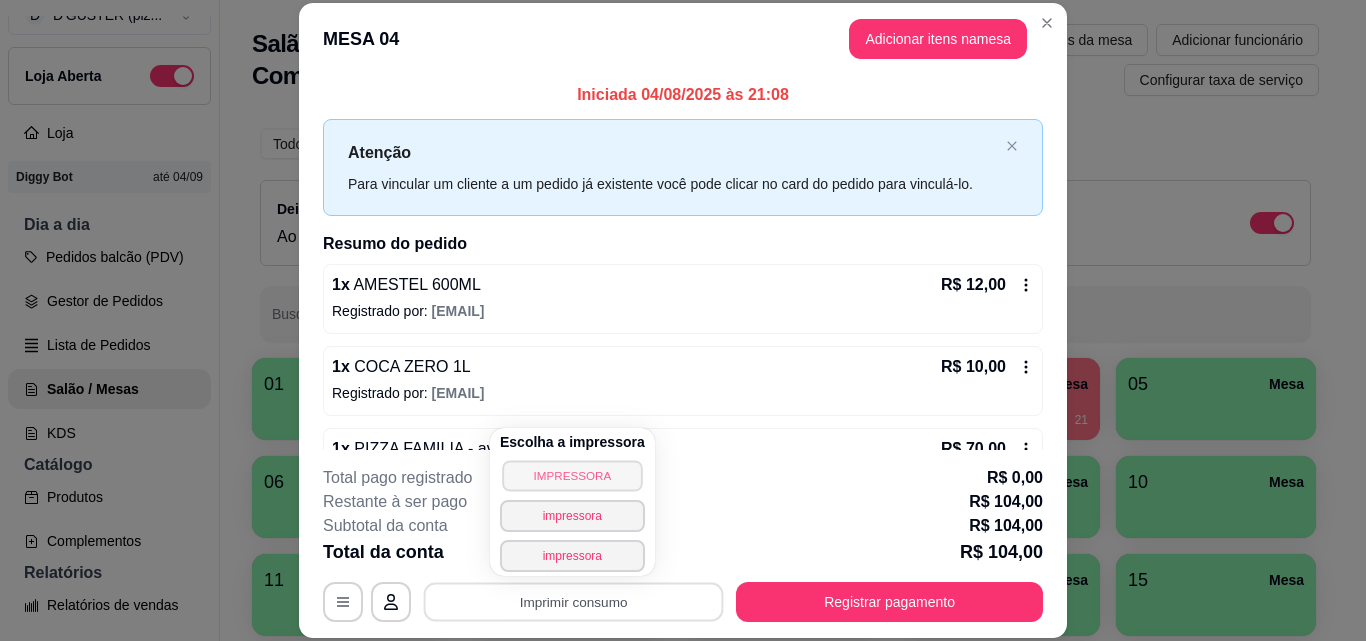 click on "IMPRESSORA" at bounding box center (572, 475) 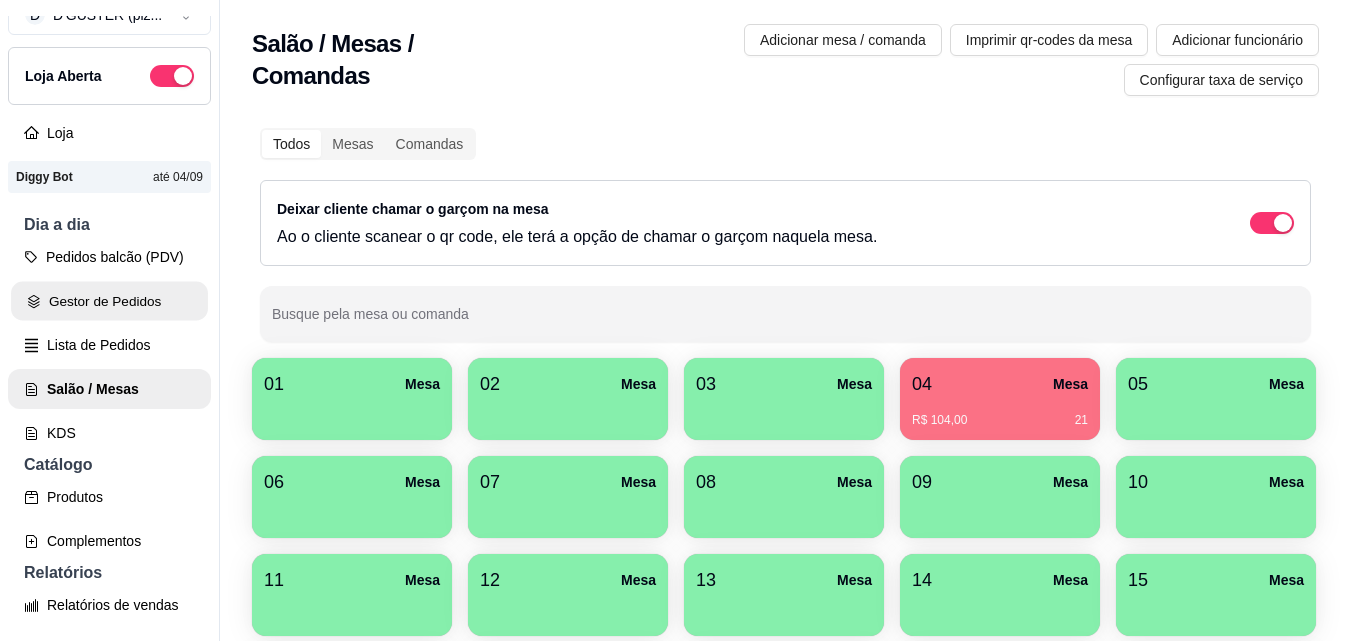 click on "Gestor de Pedidos" at bounding box center [109, 301] 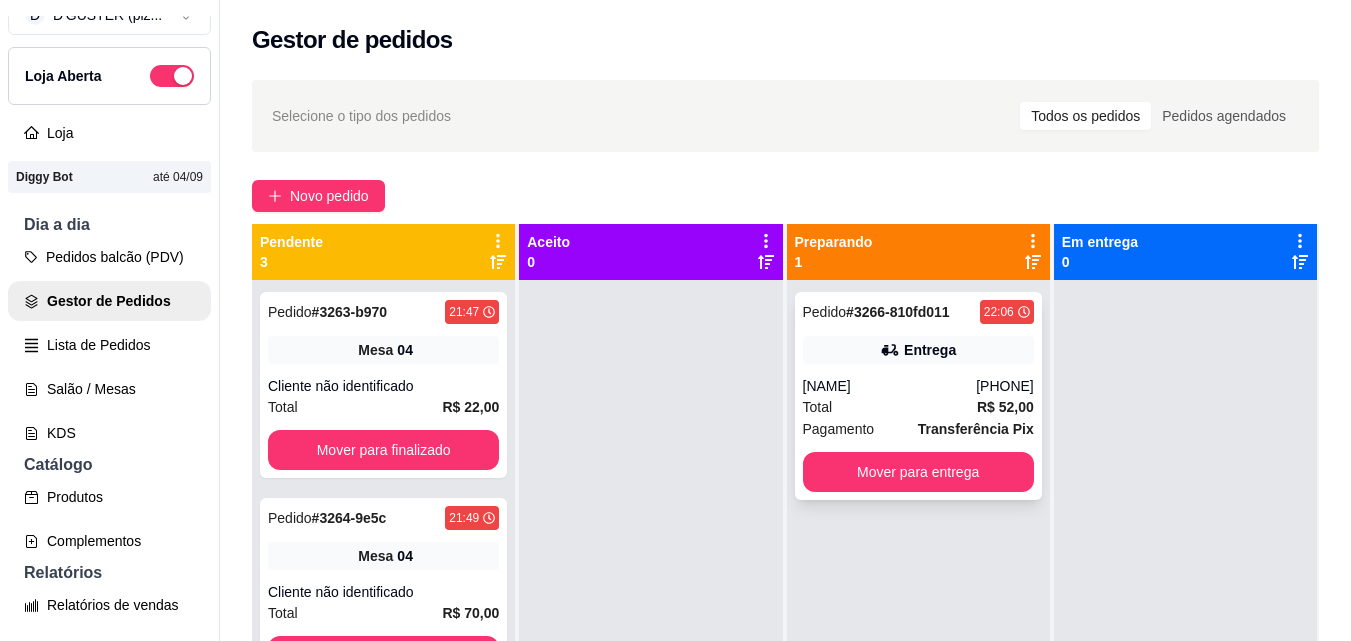 click on "[PHONE]" at bounding box center [1005, 386] 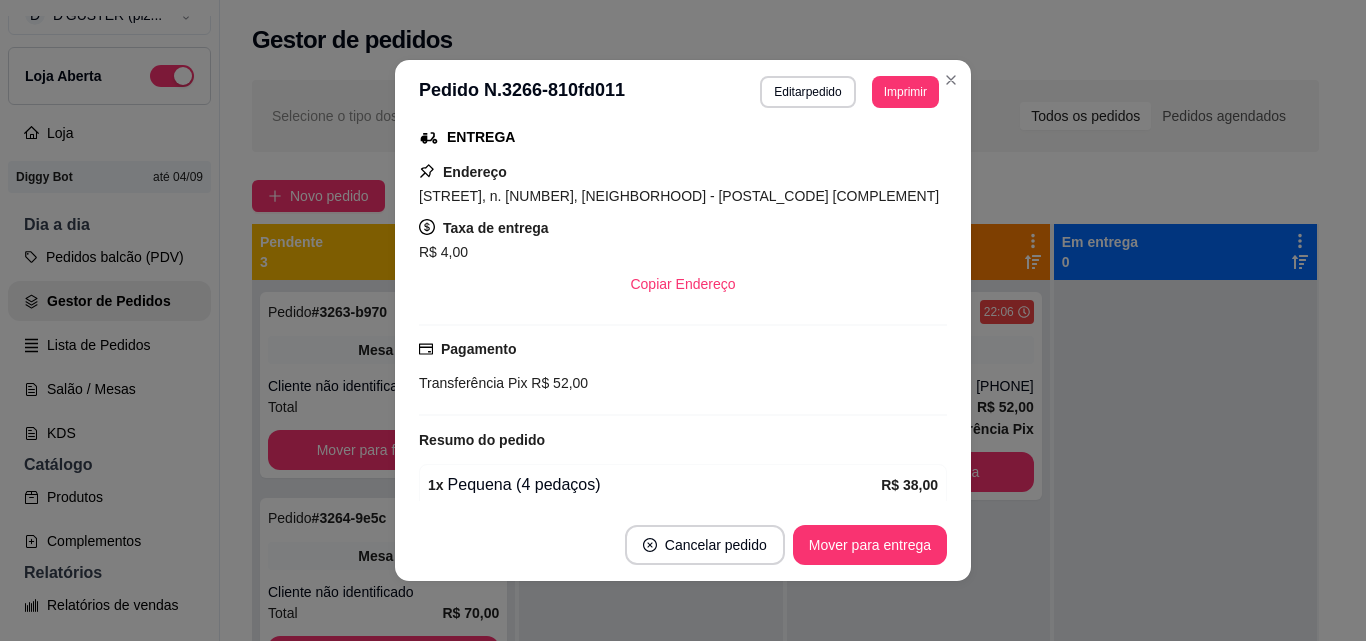 scroll, scrollTop: 670, scrollLeft: 0, axis: vertical 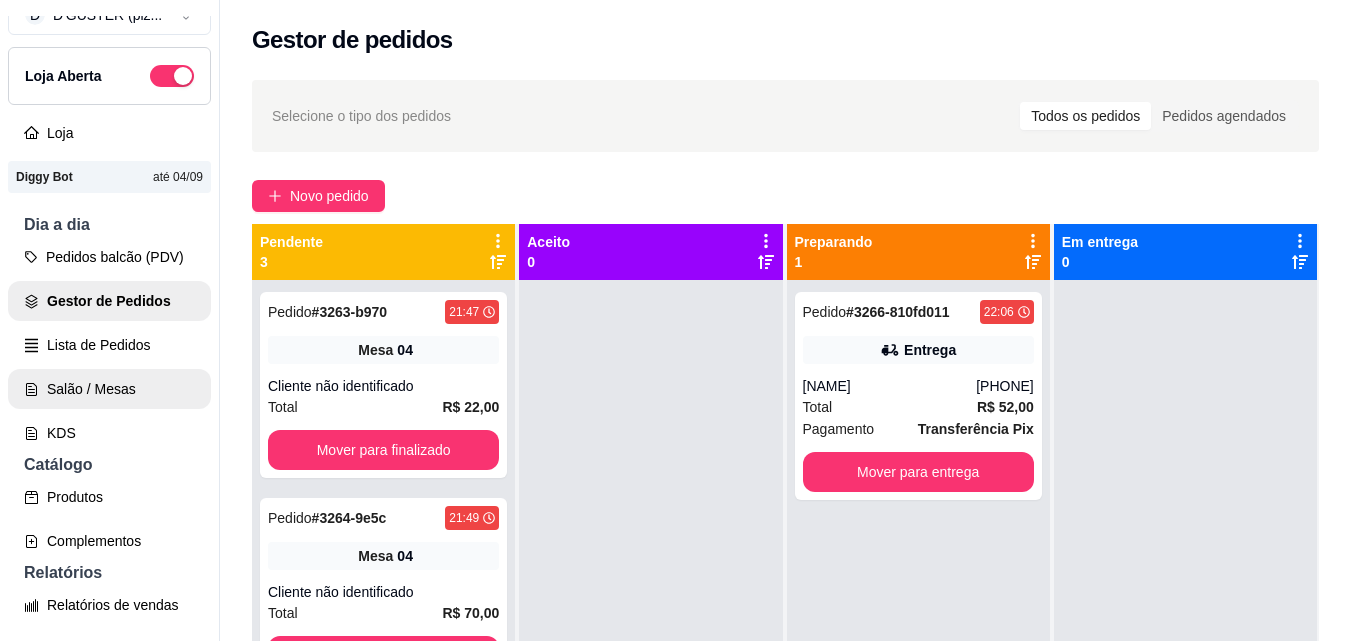 click on "Salão / Mesas" at bounding box center (109, 389) 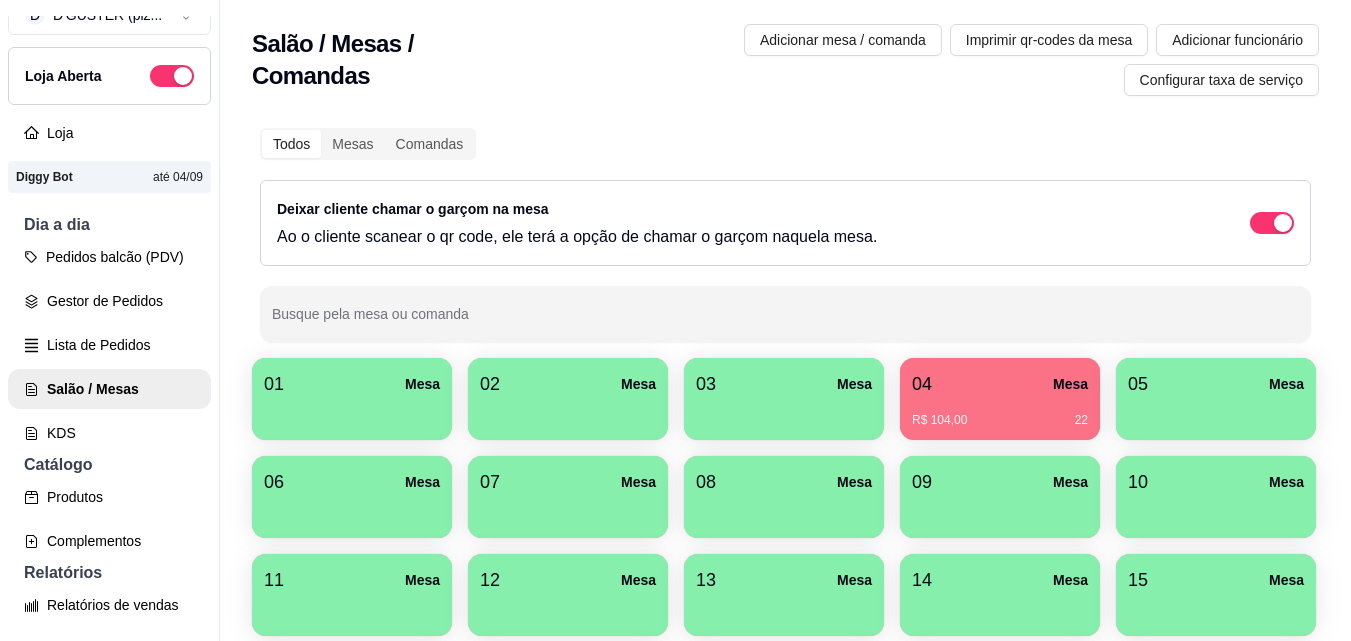 click on "R$ 104,00 22" at bounding box center [1000, 420] 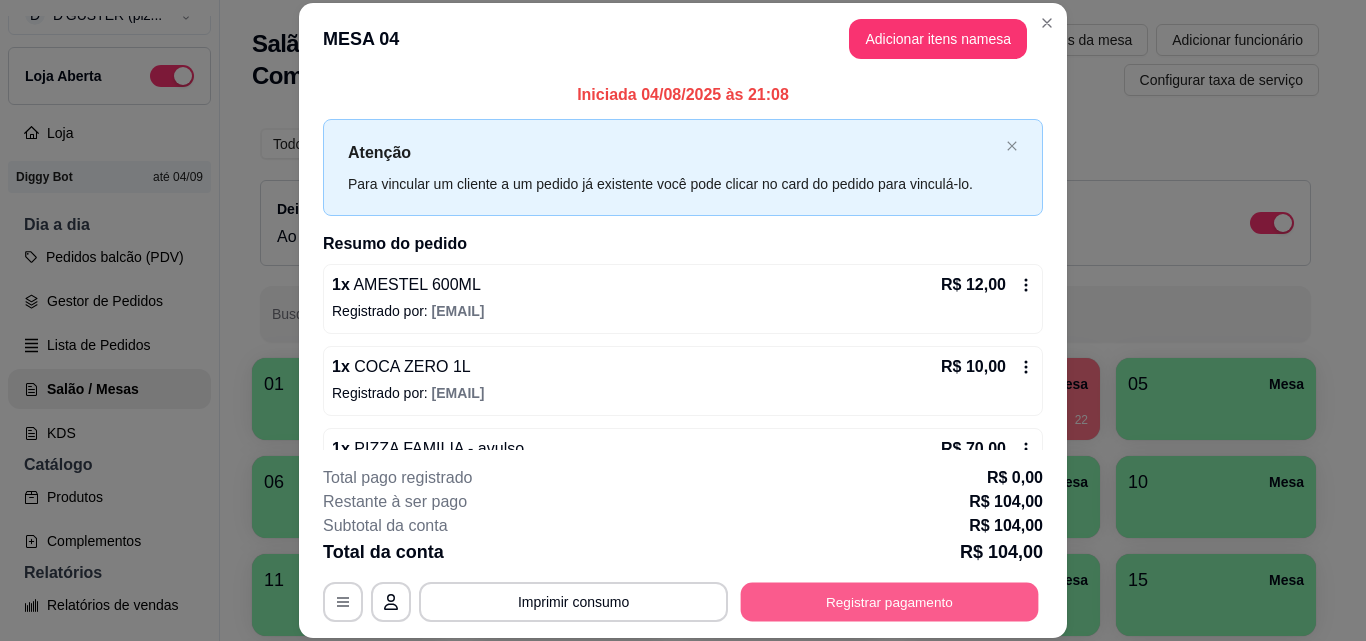 click on "Registrar pagamento" at bounding box center [890, 601] 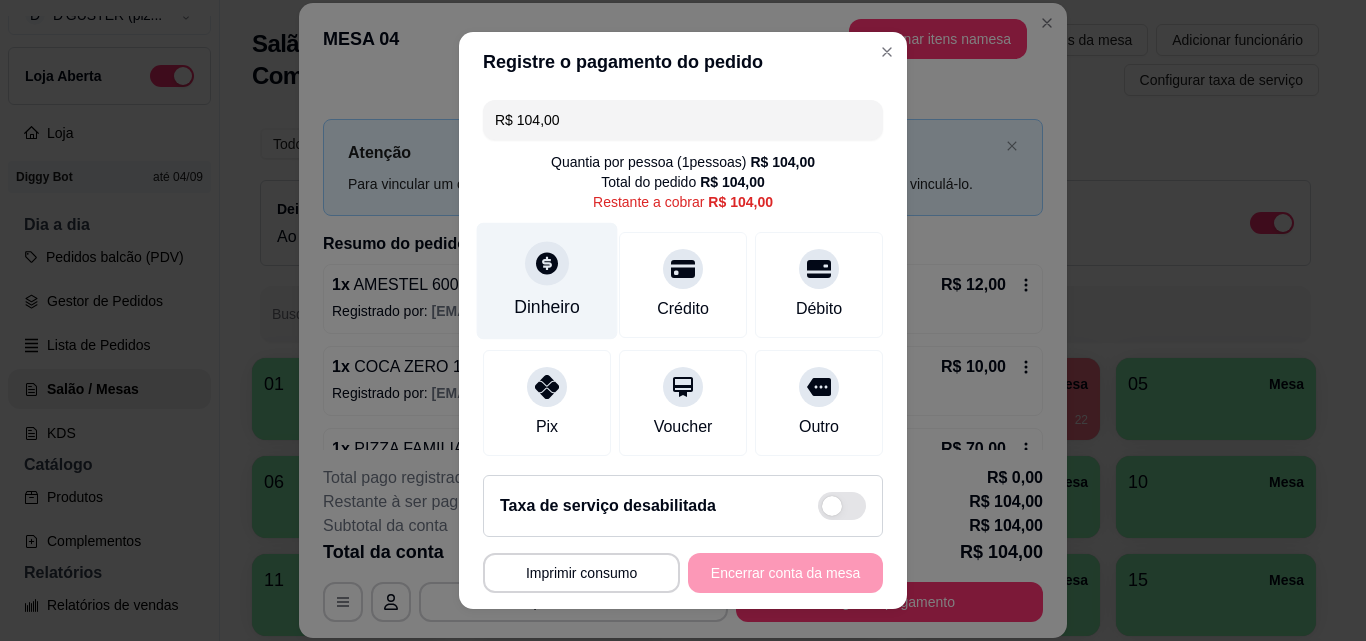 click at bounding box center (547, 263) 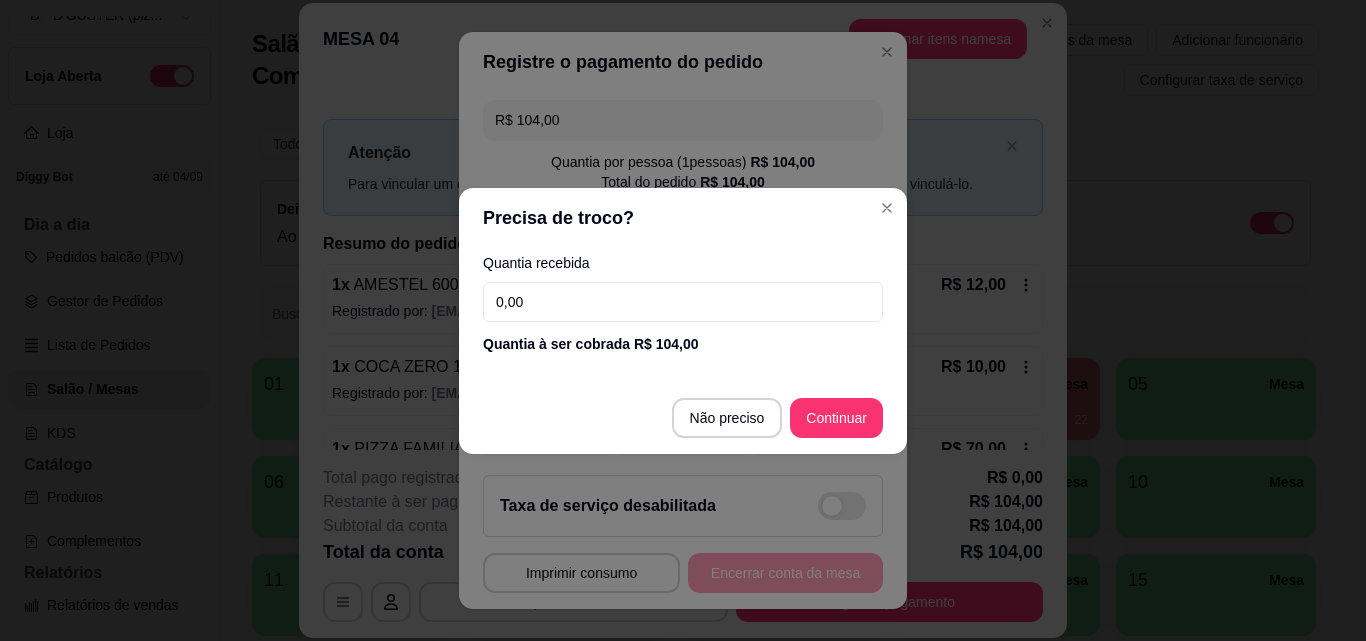 click on "0,00" at bounding box center [683, 302] 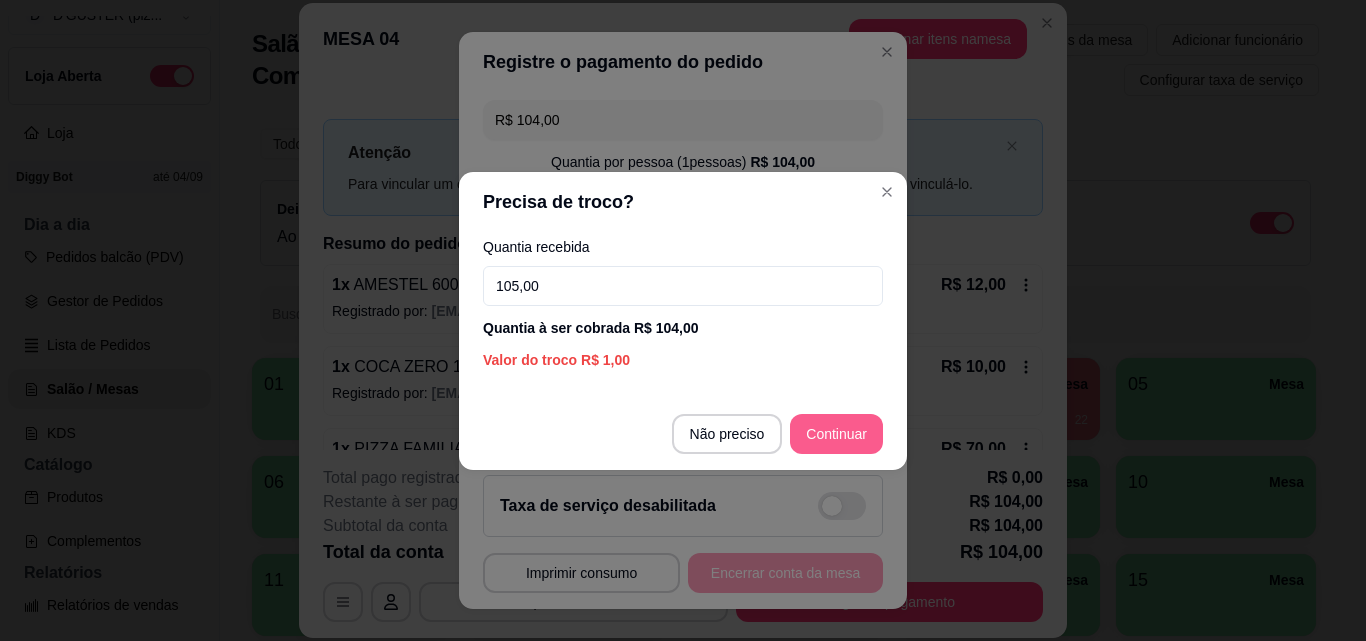 type on "105,00" 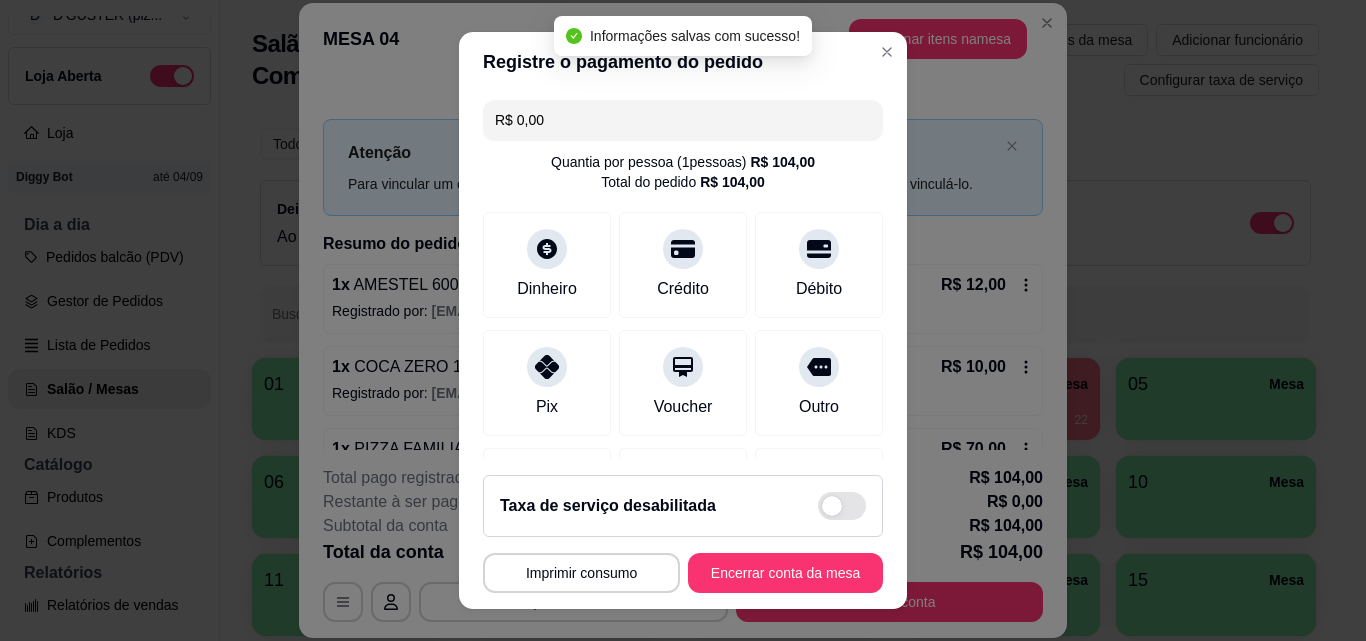 type on "R$ 0,00" 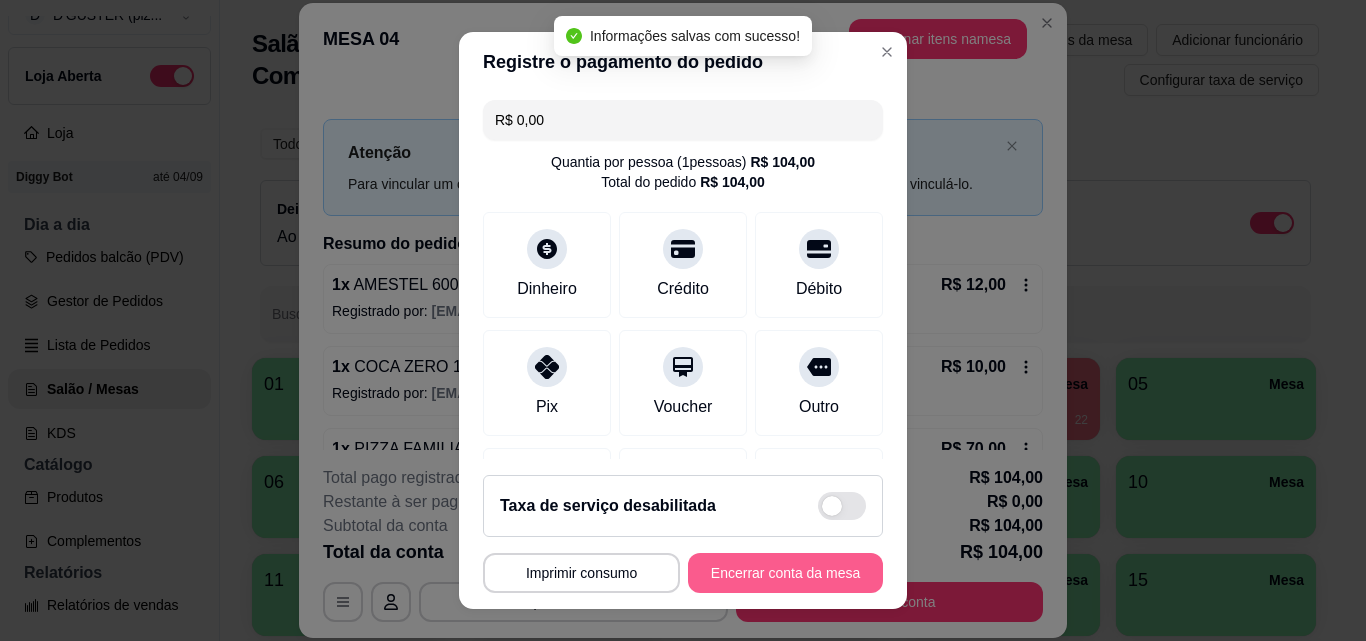 click on "Encerrar conta da mesa" at bounding box center (785, 573) 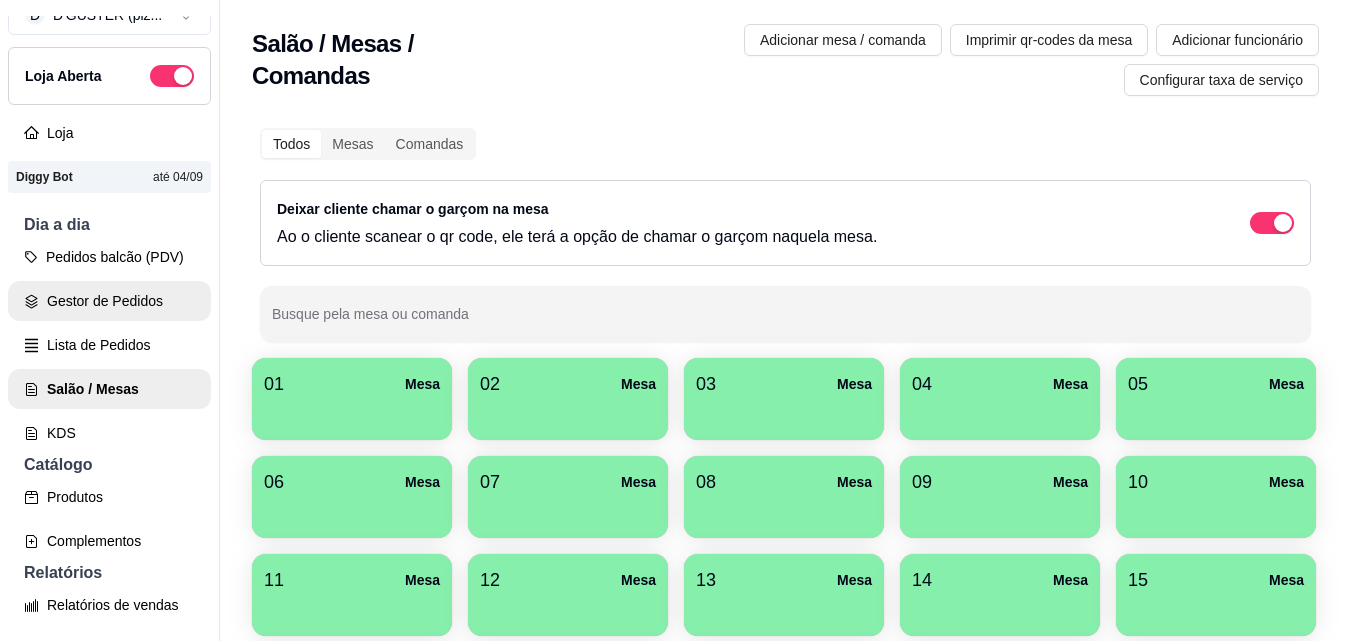 click on "Gestor de Pedidos" at bounding box center [109, 301] 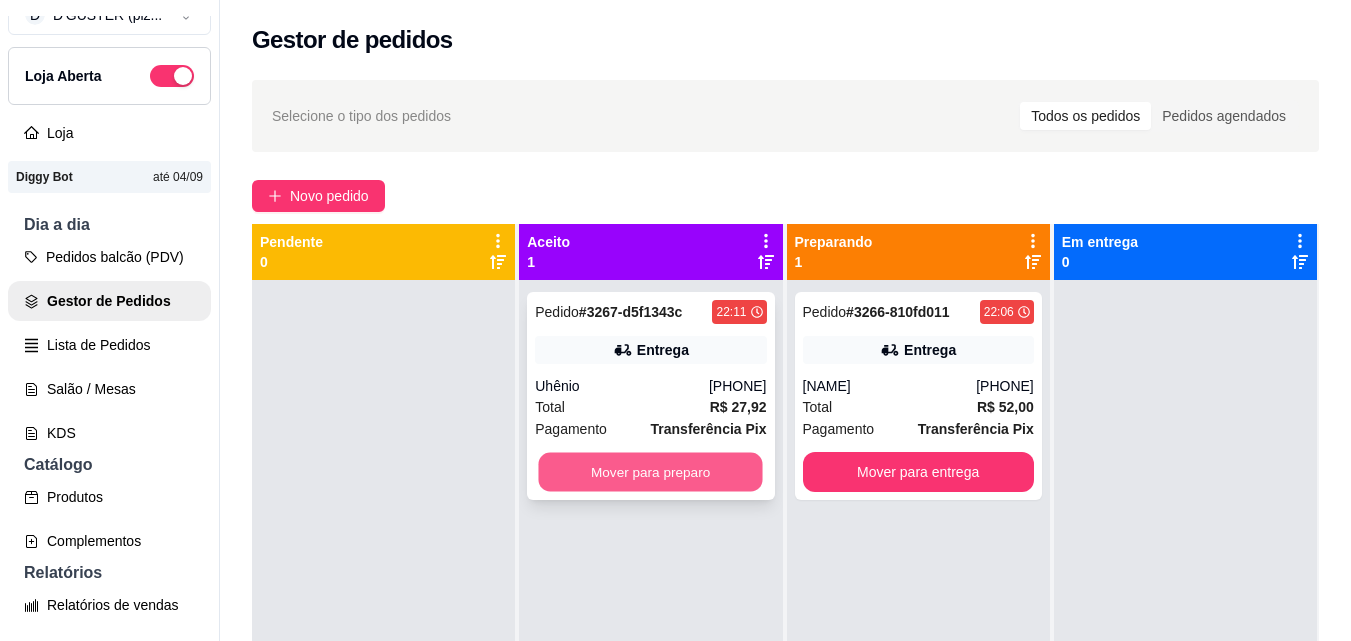 click on "Mover para preparo" at bounding box center (651, 472) 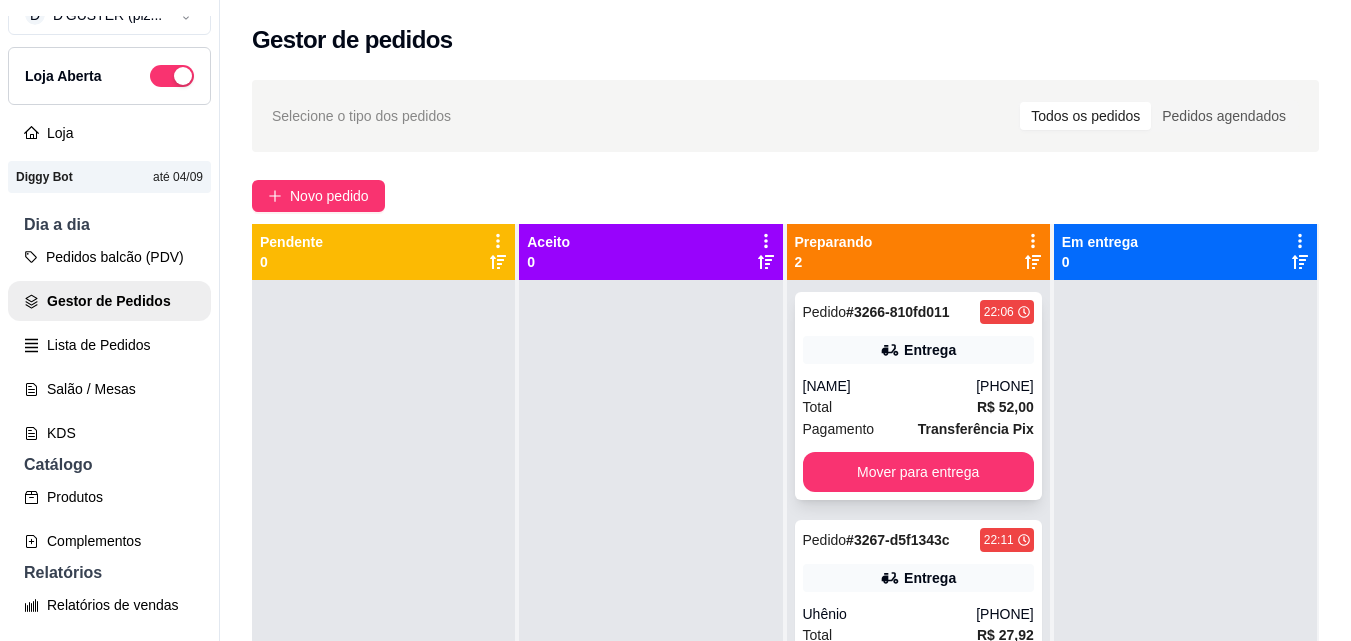 click on "Pedido # 3266-810fd011 22:06 Entrega [NAME] [PHONE] Total R$ 52,00 Pagamento Transferência Pix Mover para entrega" at bounding box center [918, 396] 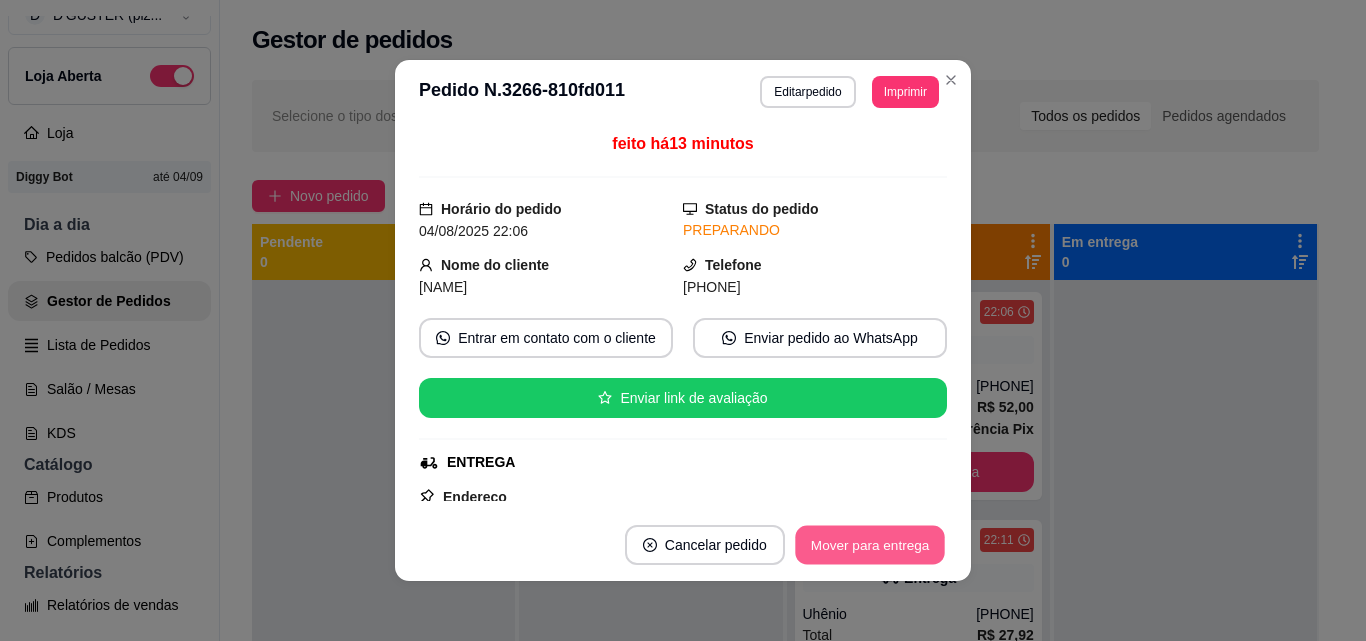 click on "Mover para entrega" at bounding box center (870, 545) 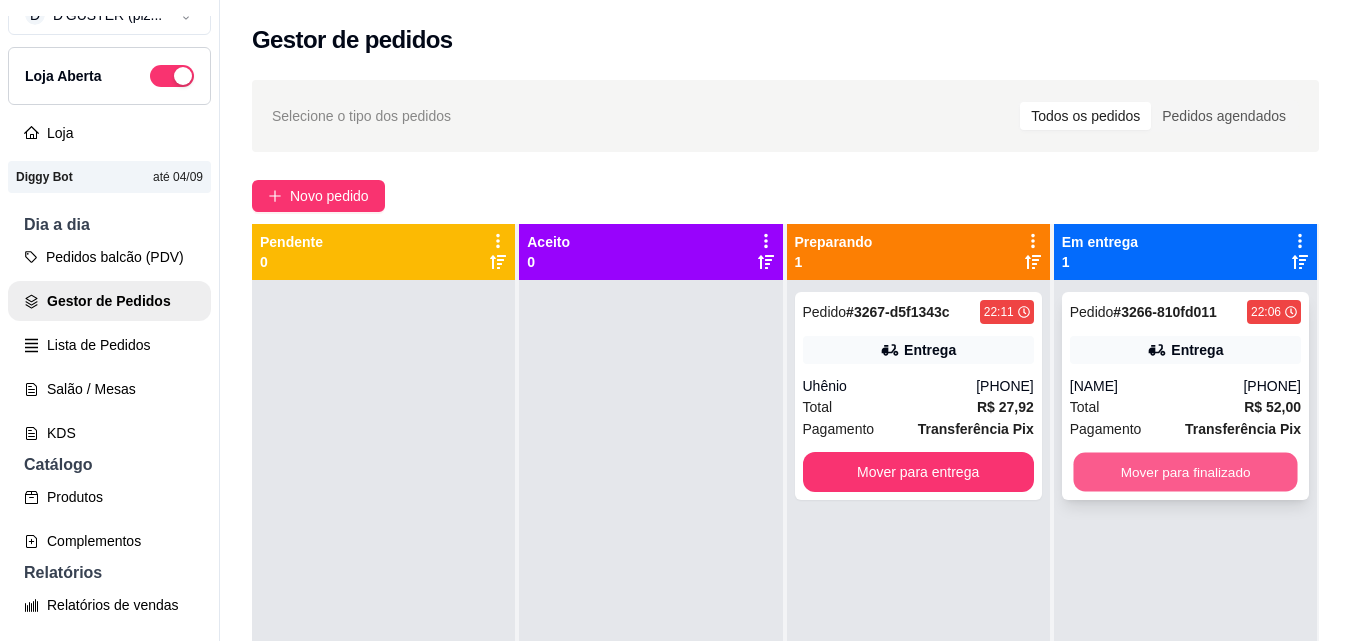 click on "Mover para finalizado" at bounding box center [1185, 472] 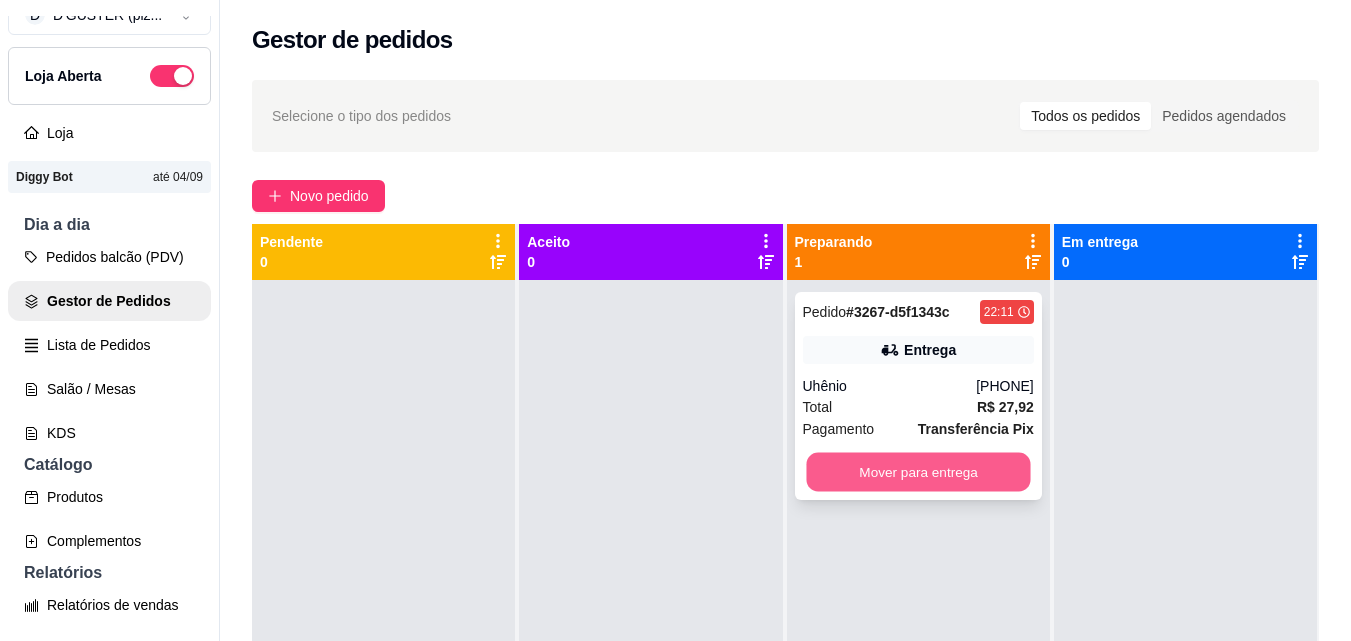 click on "Mover para entrega" at bounding box center [918, 472] 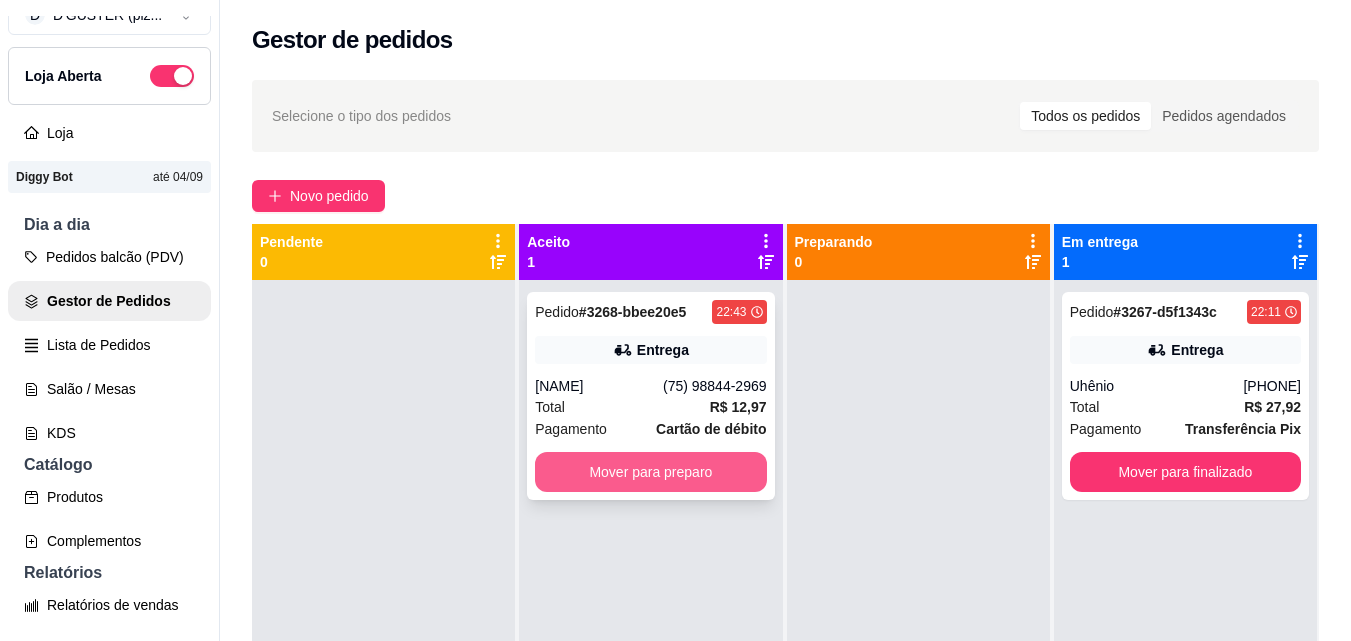 click on "Mover para preparo" at bounding box center [650, 472] 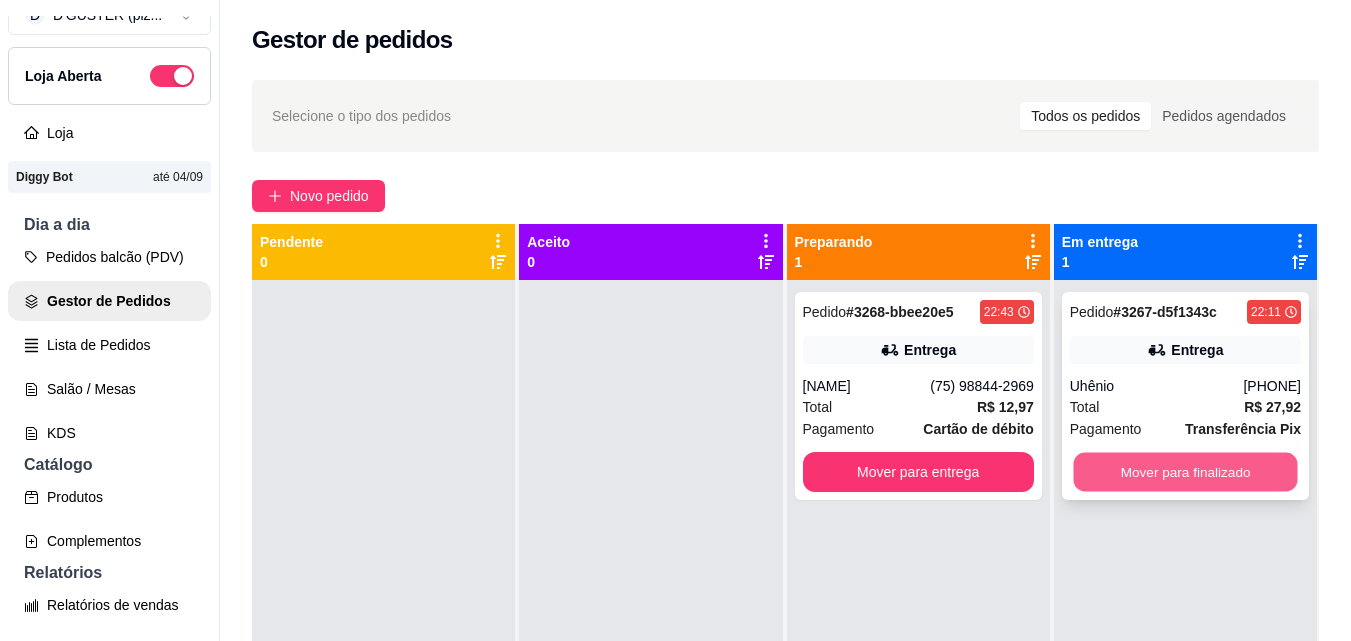 click on "Mover para finalizado" at bounding box center [1185, 472] 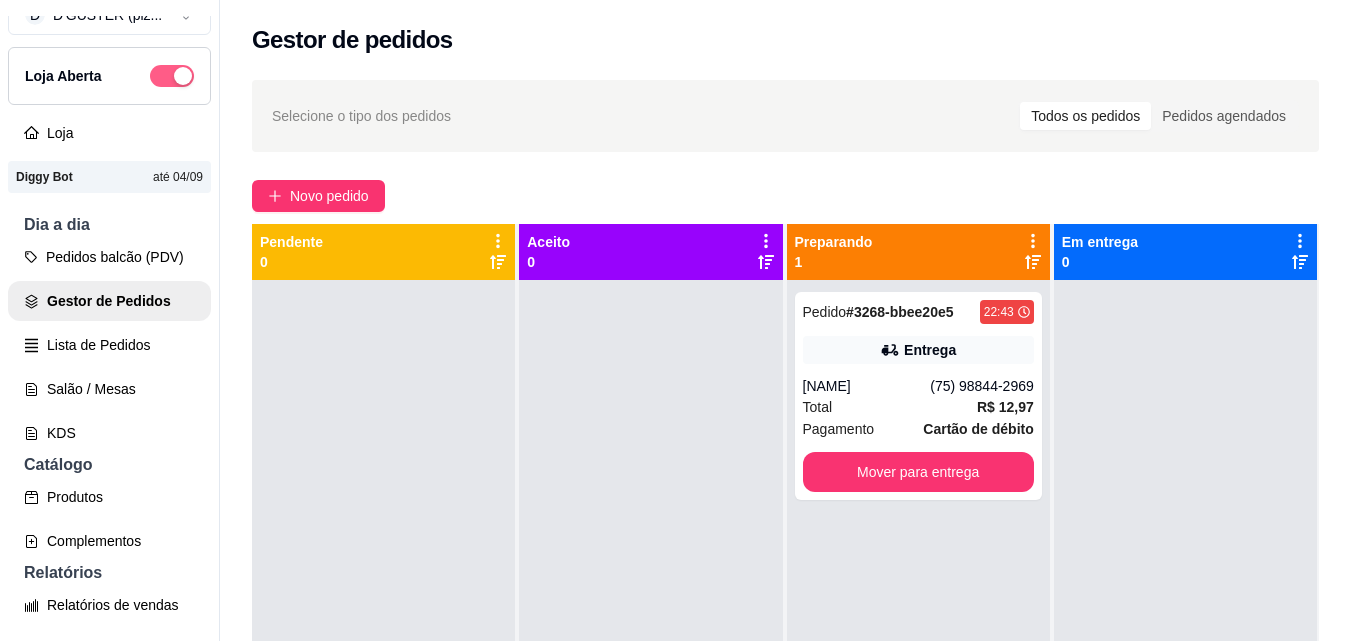 click at bounding box center [172, 76] 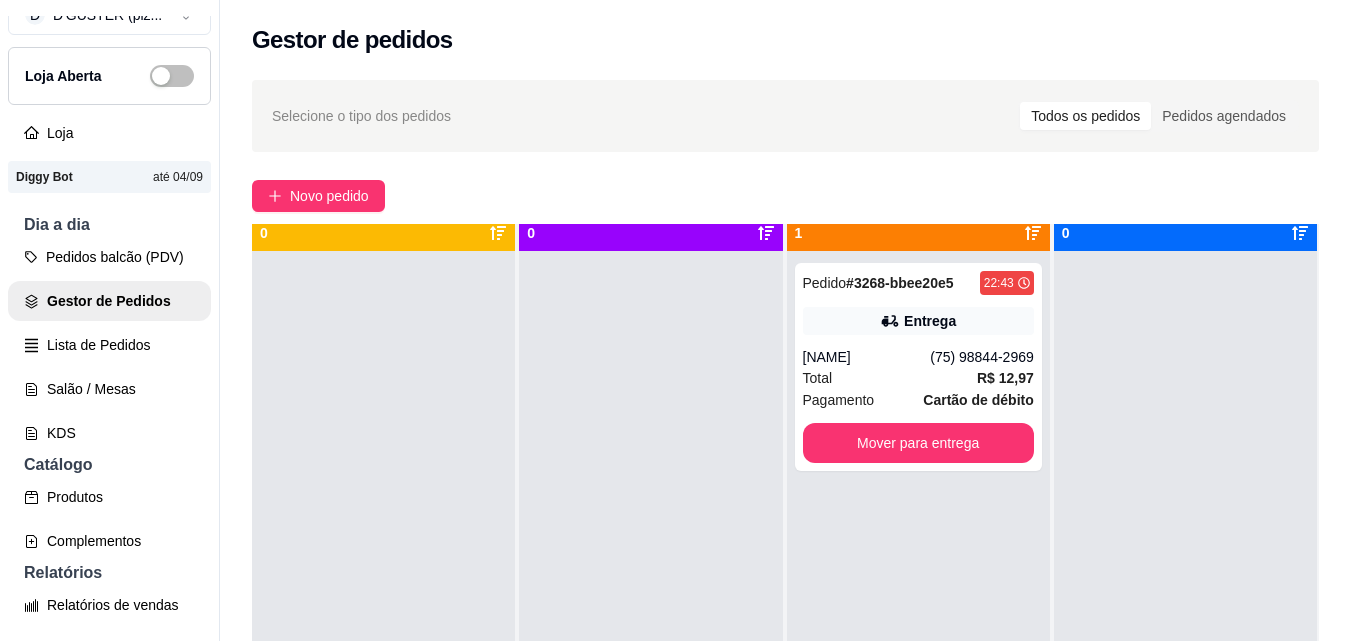 scroll, scrollTop: 56, scrollLeft: 0, axis: vertical 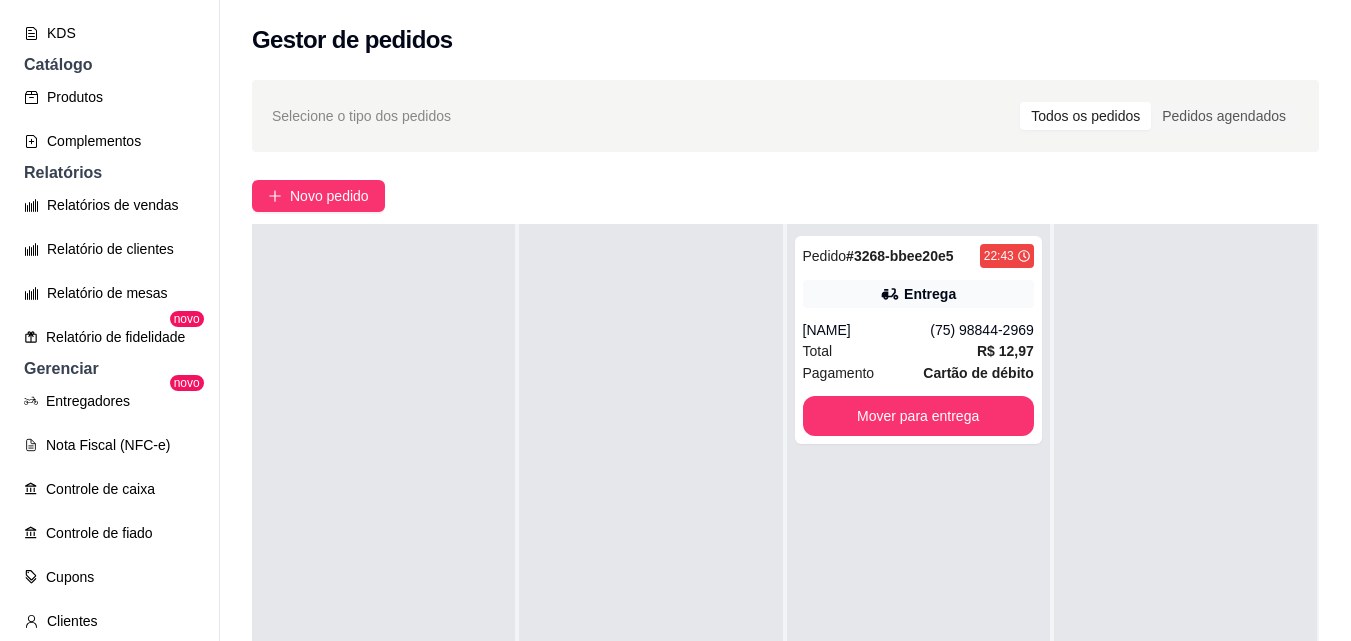 click on "Entregadores novo Nota Fiscal (NFC-e) Controle de caixa Controle de fiado Cupons Clientes Estoque Configurações" at bounding box center (109, 555) 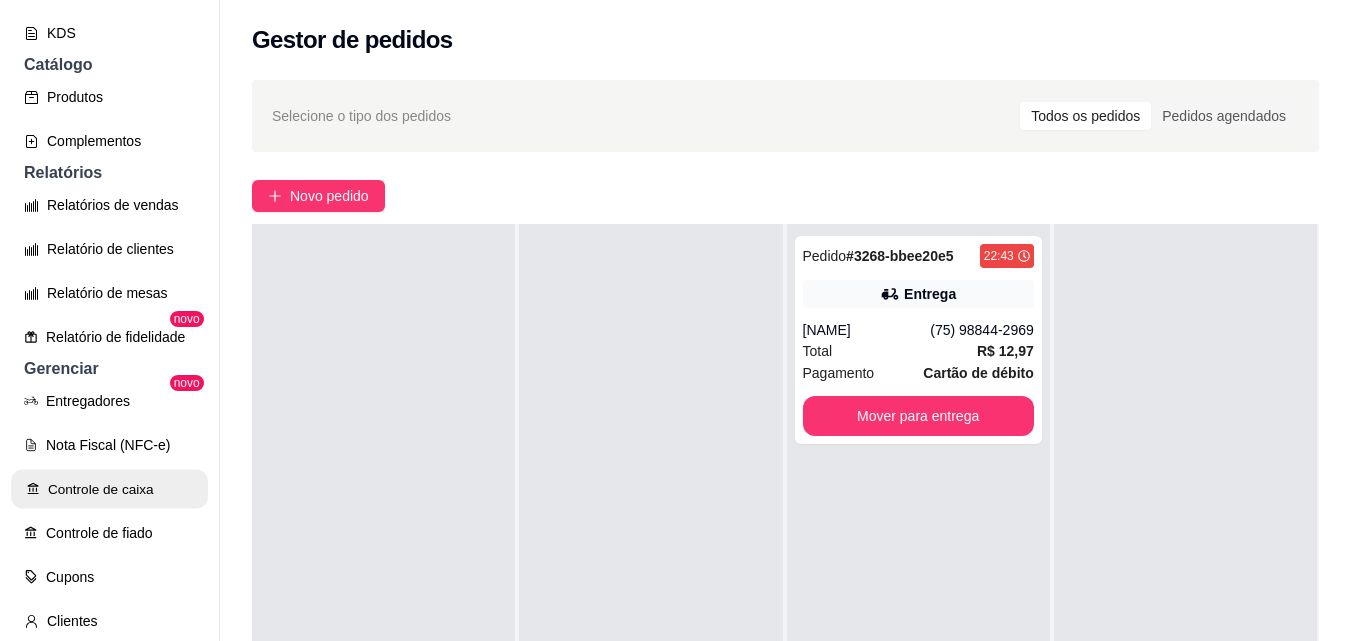 click on "Controle de caixa" at bounding box center (109, 489) 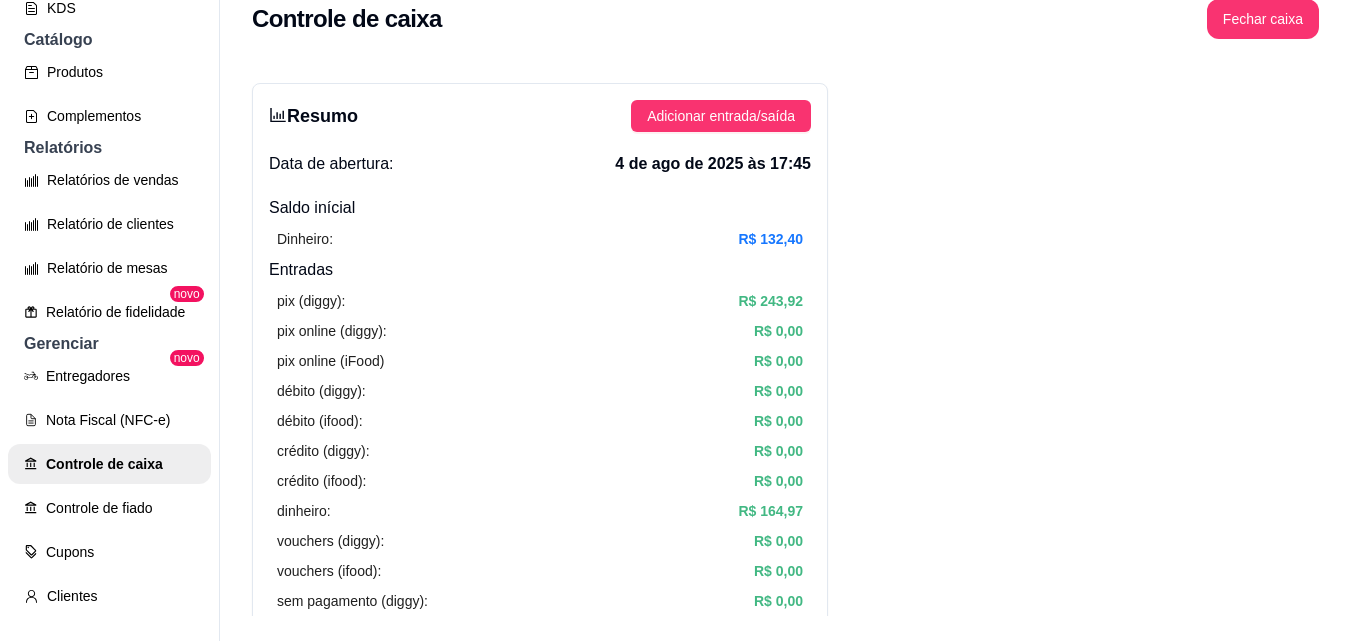 scroll, scrollTop: 32, scrollLeft: 0, axis: vertical 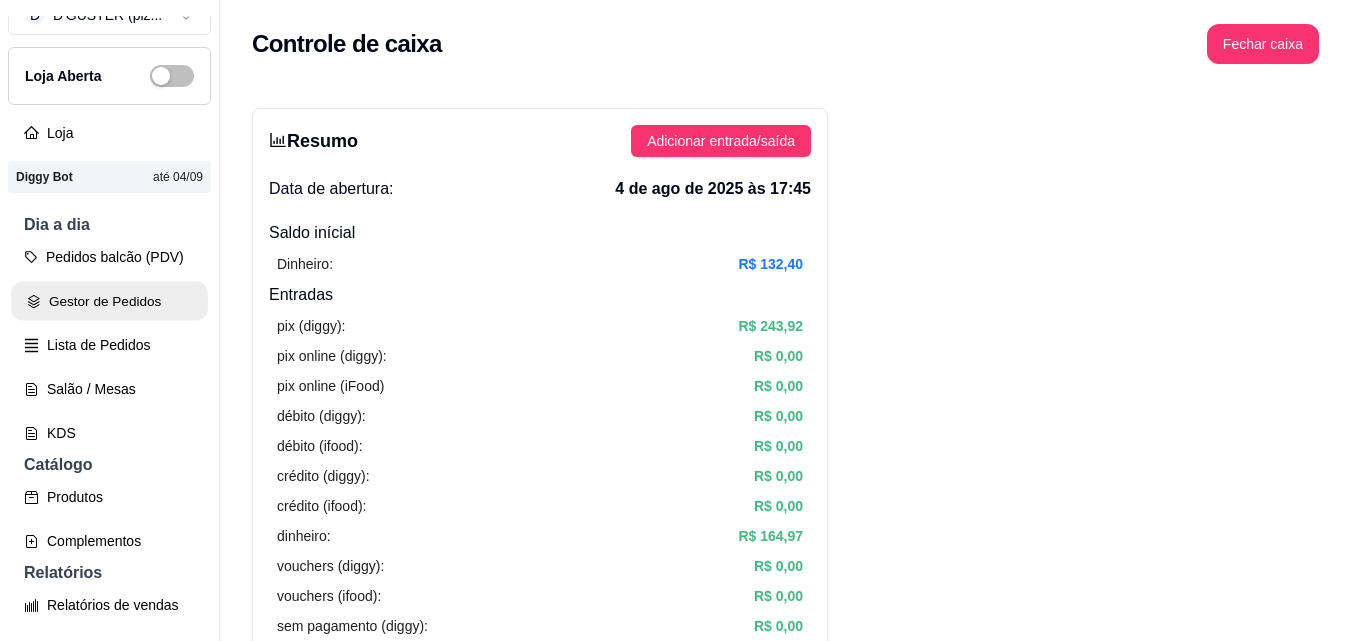 click on "Gestor de Pedidos" at bounding box center (109, 301) 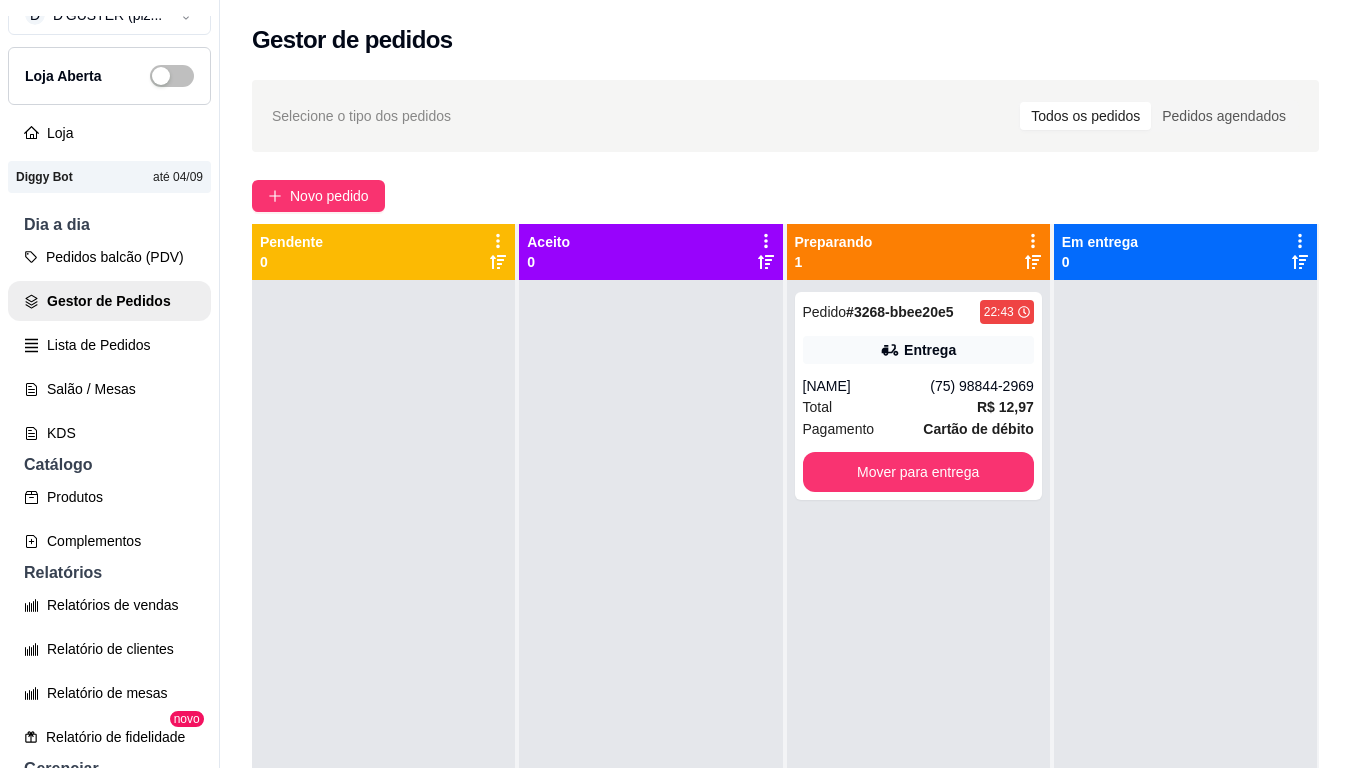 click on "Gestor de pedidos" at bounding box center [785, 34] 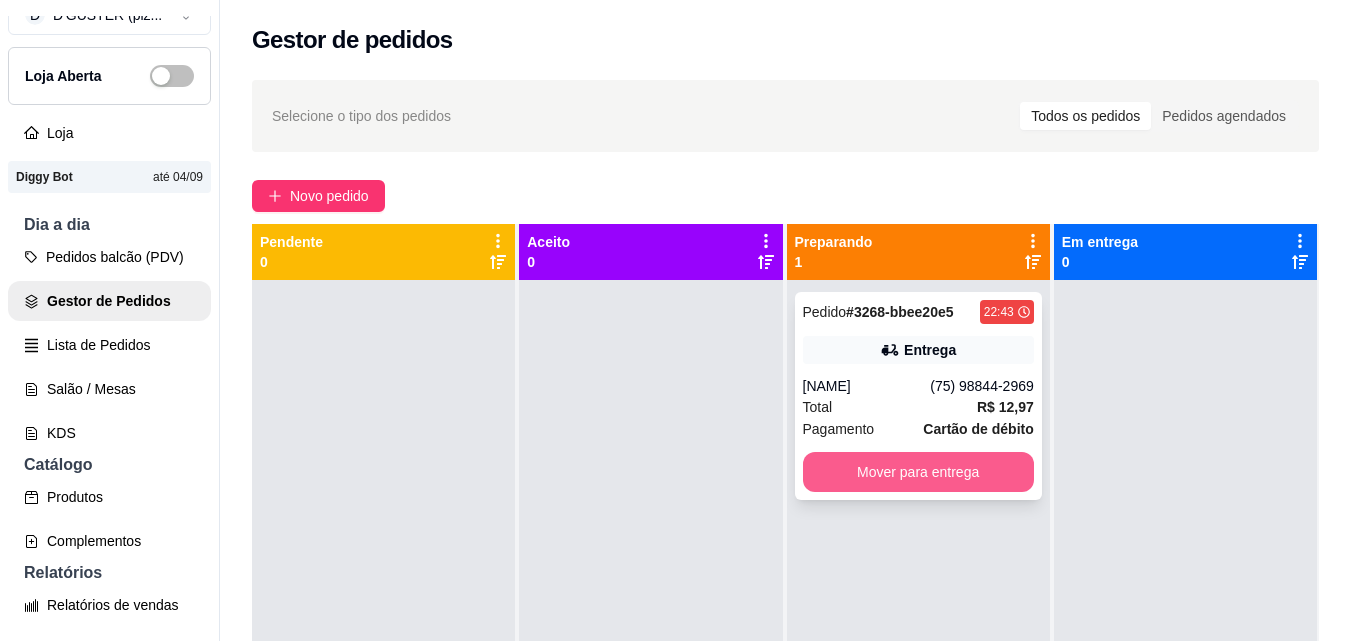 click on "Mover para entrega" at bounding box center [918, 472] 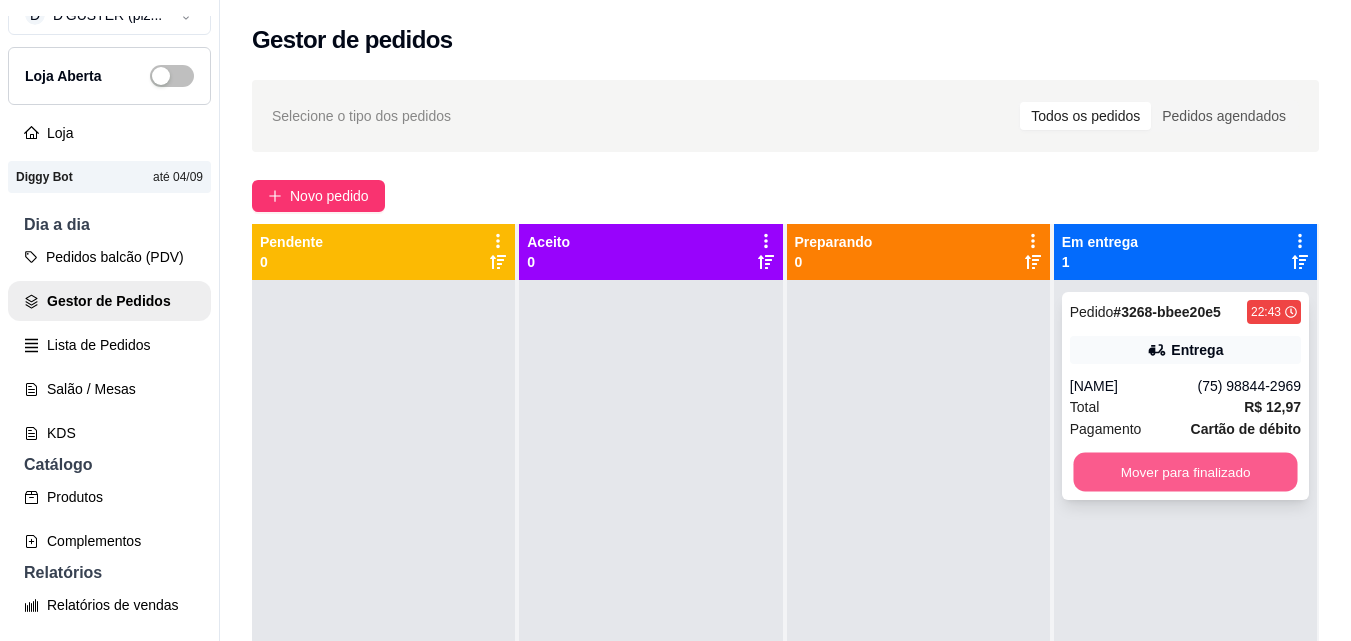 click on "Mover para finalizado" at bounding box center (1185, 472) 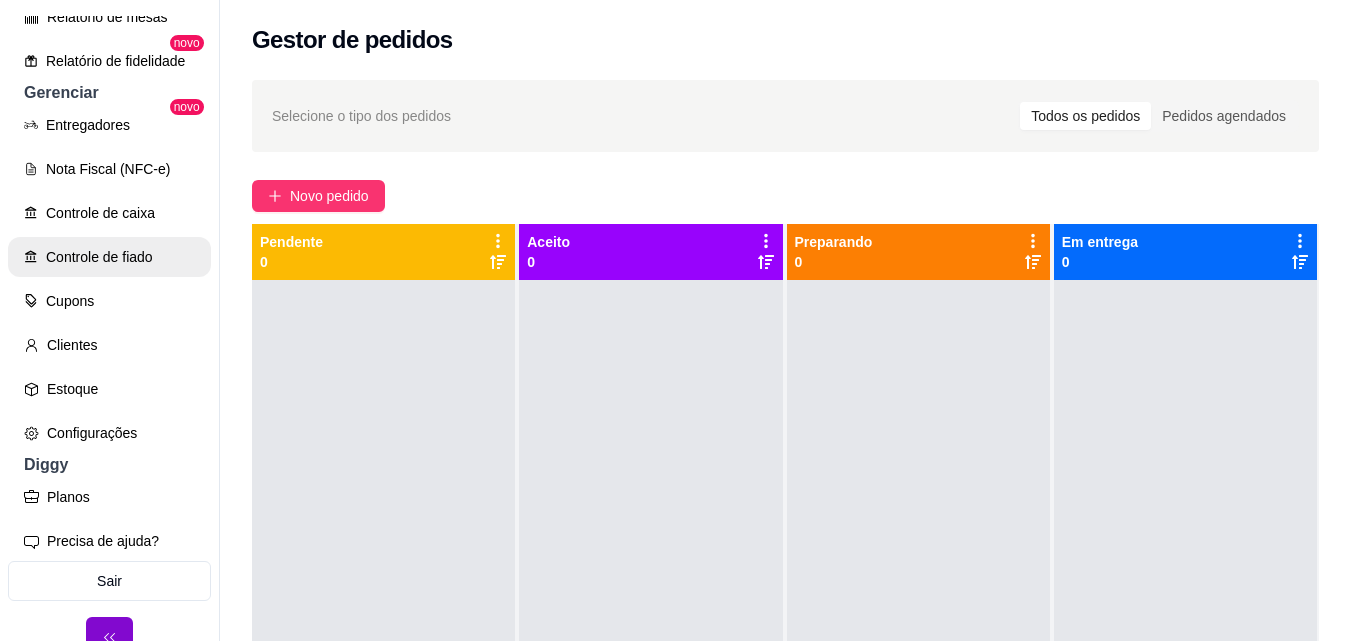 scroll, scrollTop: 729, scrollLeft: 0, axis: vertical 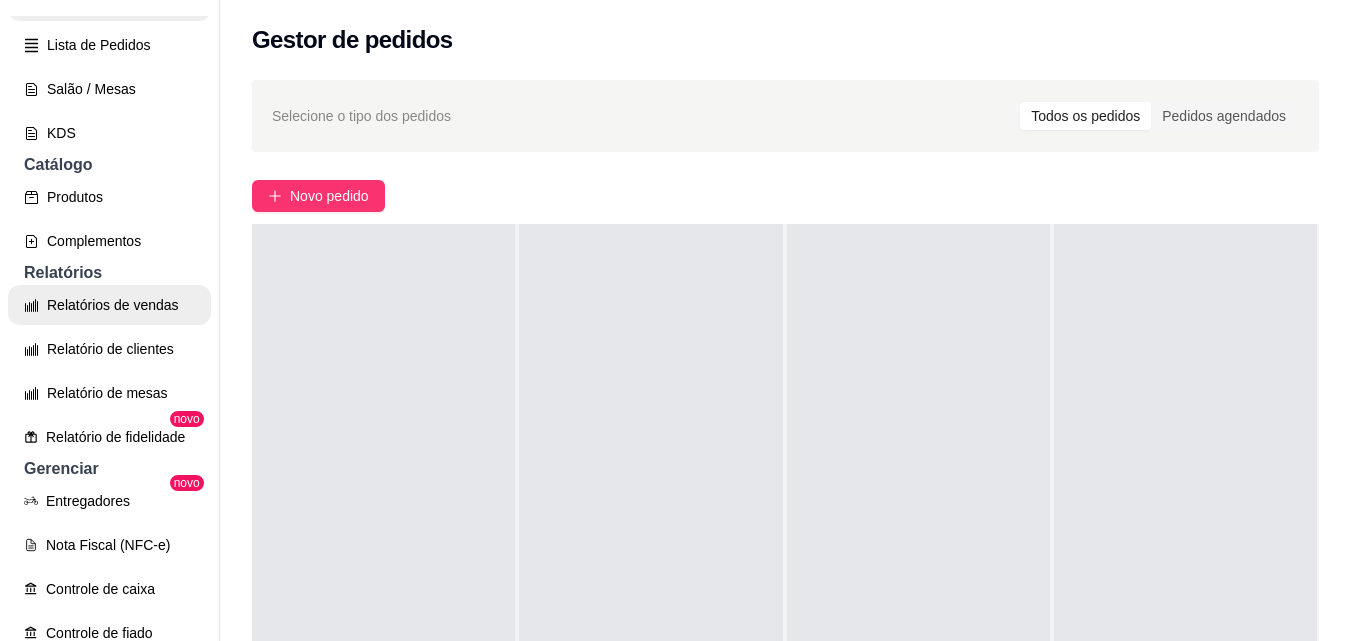 click on "Relatórios de vendas" at bounding box center (109, 305) 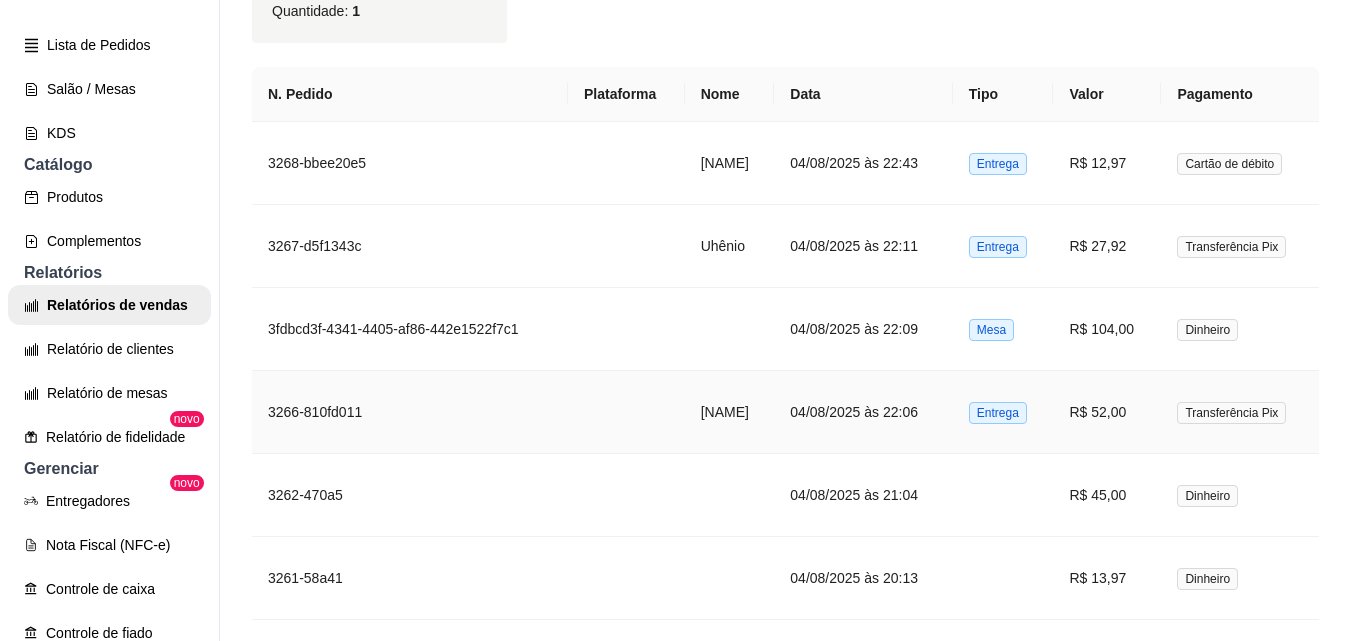 scroll, scrollTop: 1172, scrollLeft: 0, axis: vertical 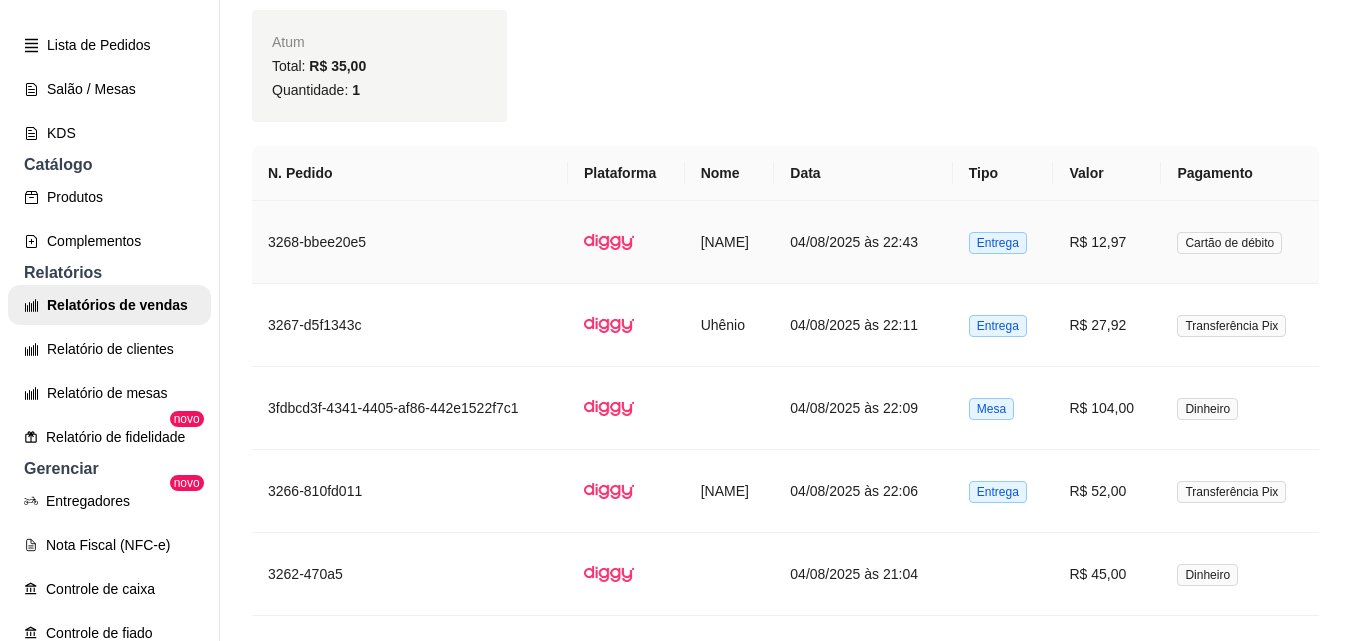 click on "04/08/2025 às 22:43" at bounding box center (863, 242) 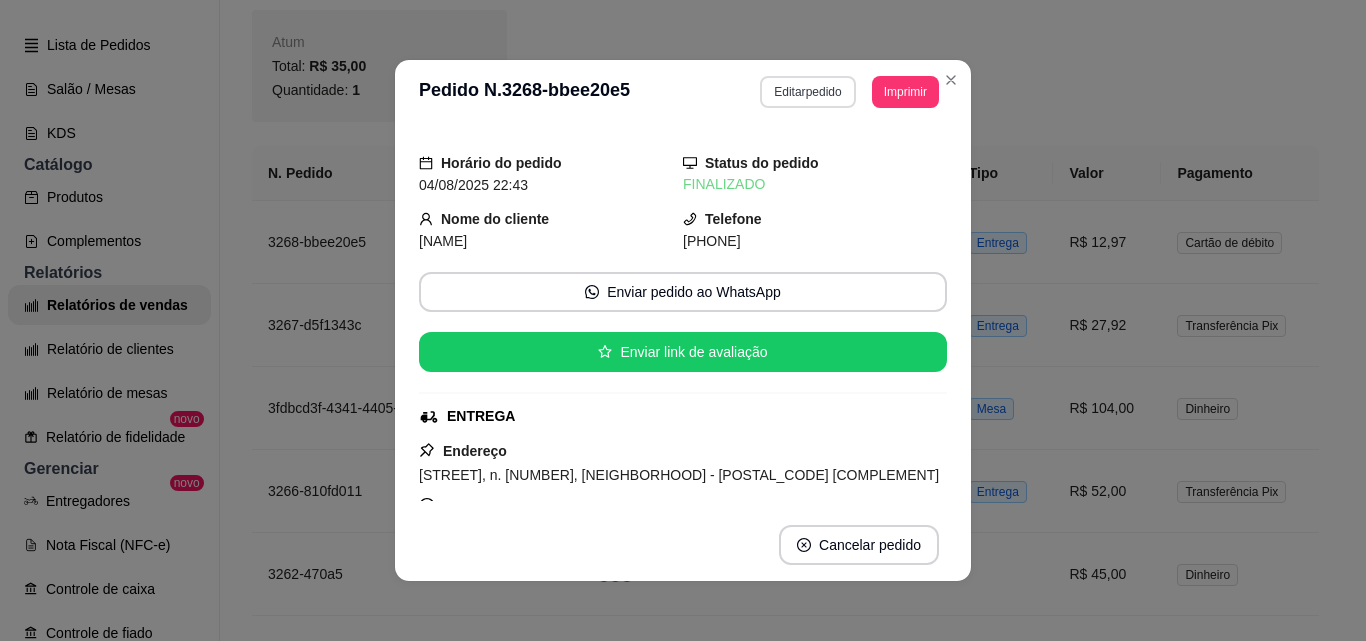 click on "Editar  pedido" at bounding box center [807, 92] 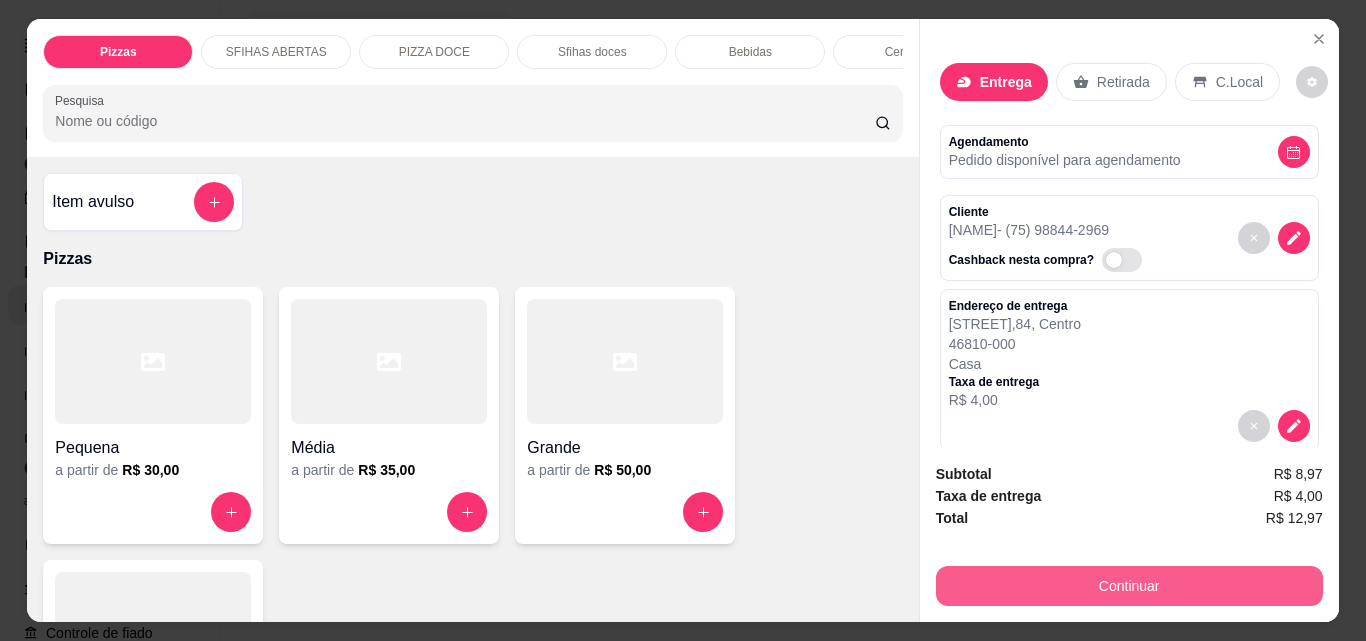 click on "Continuar" at bounding box center (1129, 586) 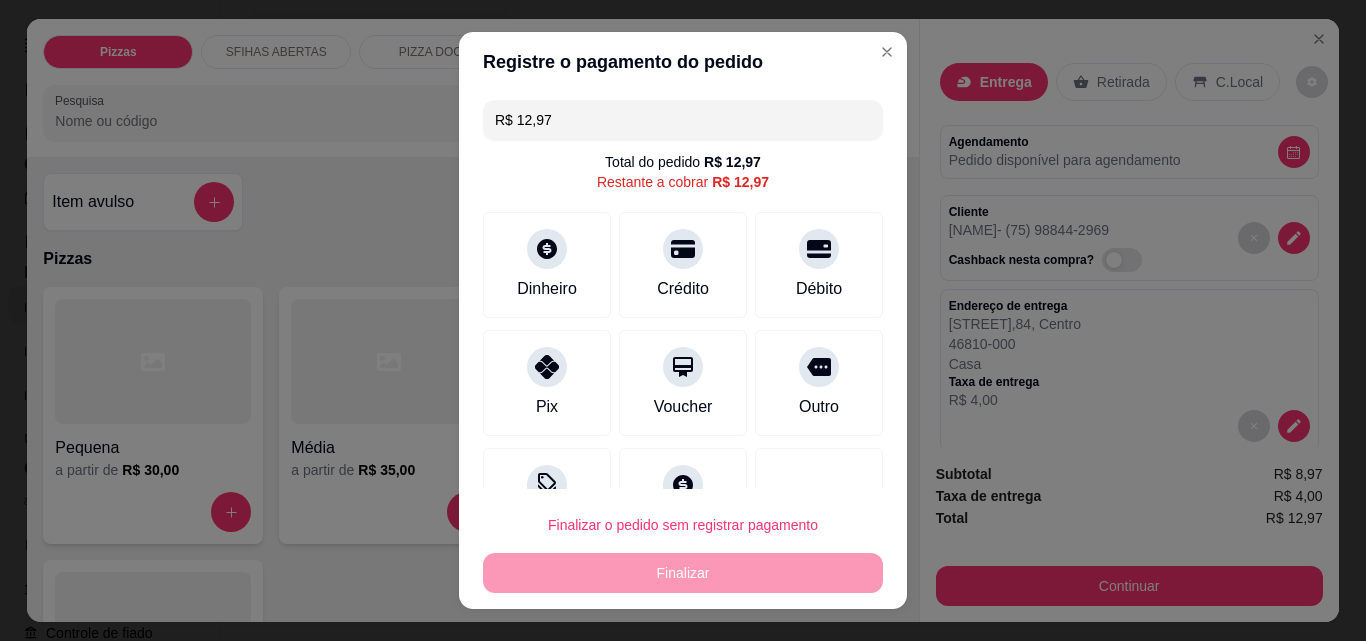 click on "R$ 12,97" at bounding box center [683, 120] 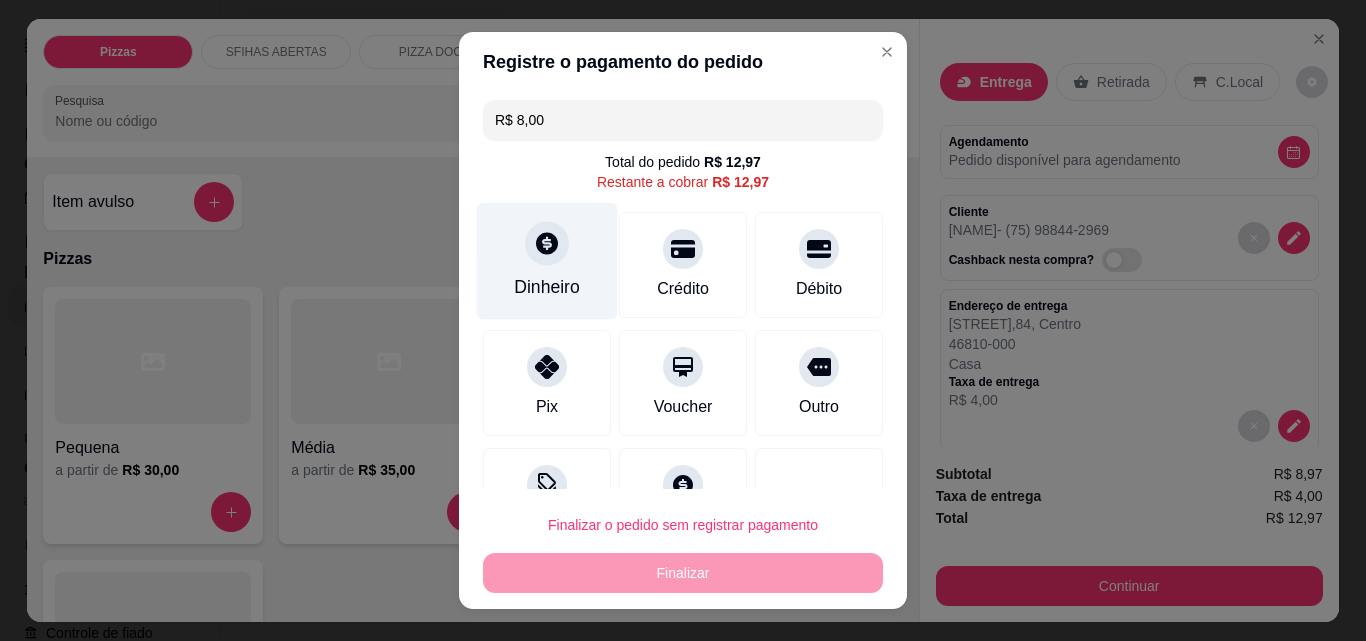click on "Dinheiro" at bounding box center [547, 261] 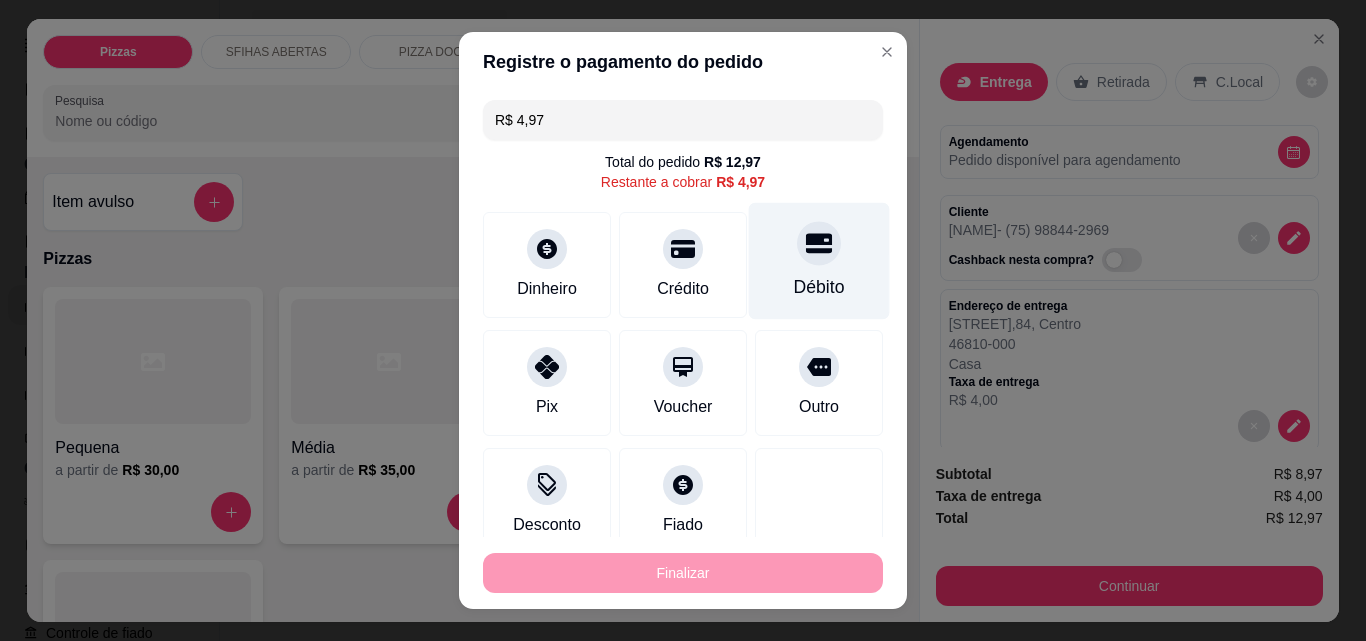 click at bounding box center (819, 243) 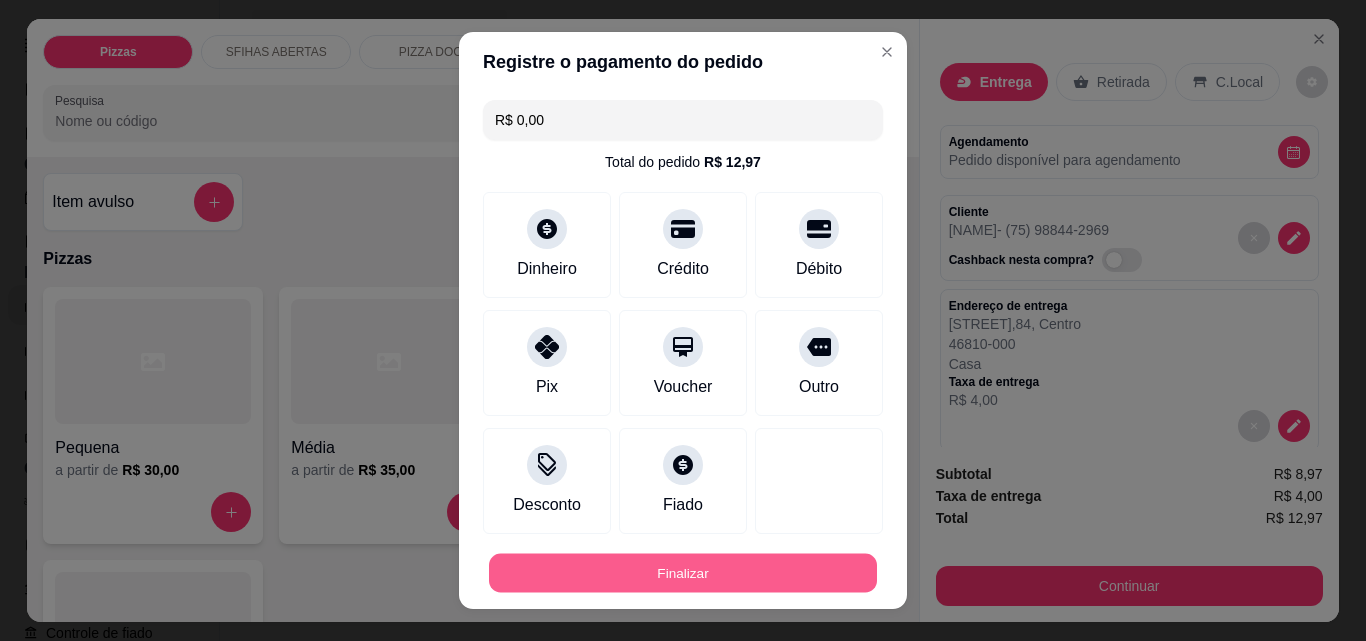 click on "Finalizar" at bounding box center [683, 573] 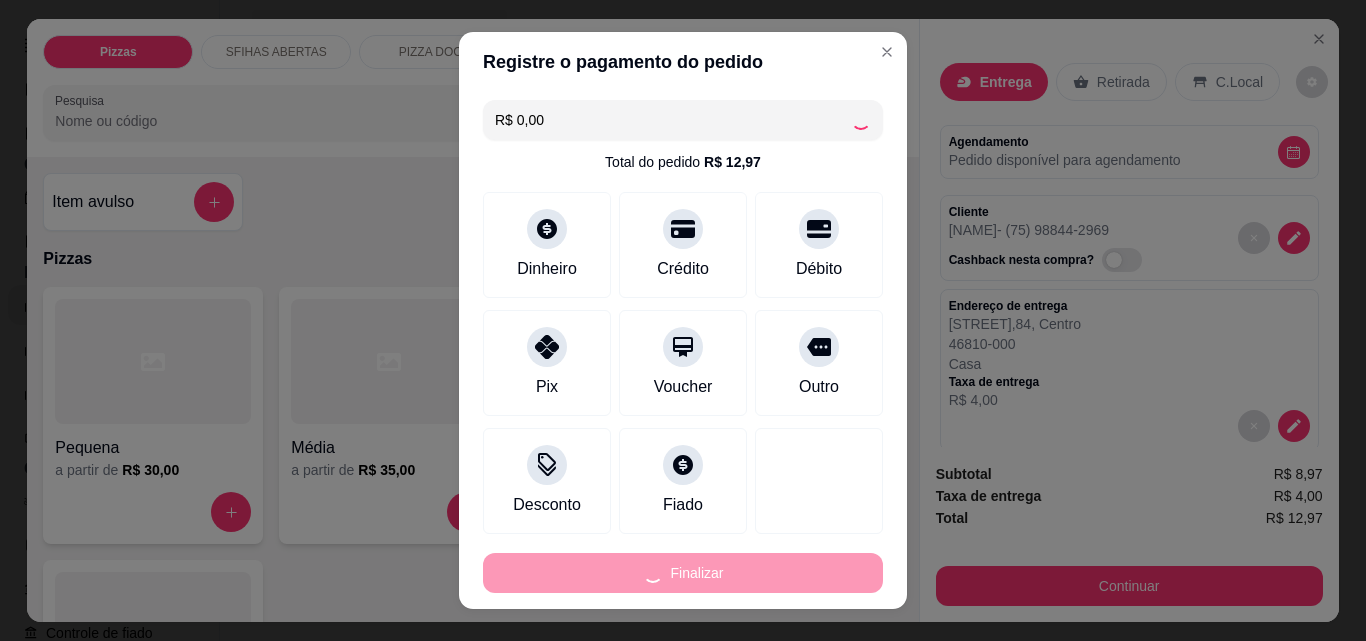 type on "0" 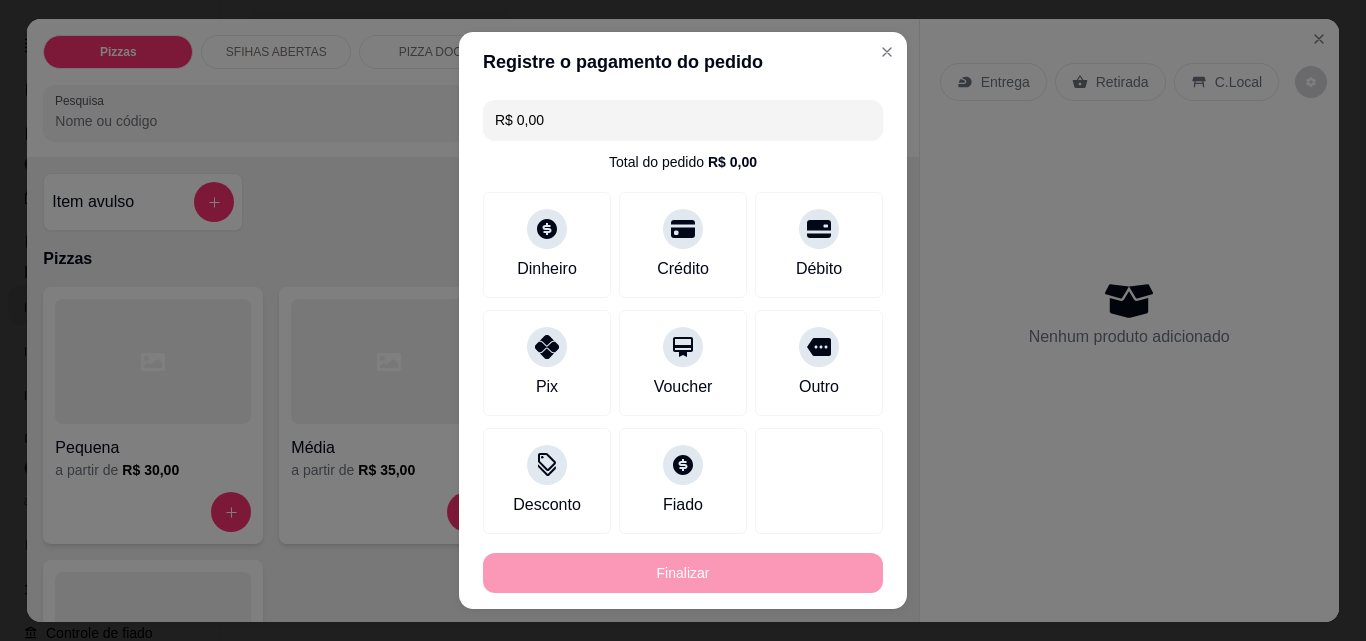 type on "-R$ 12,97" 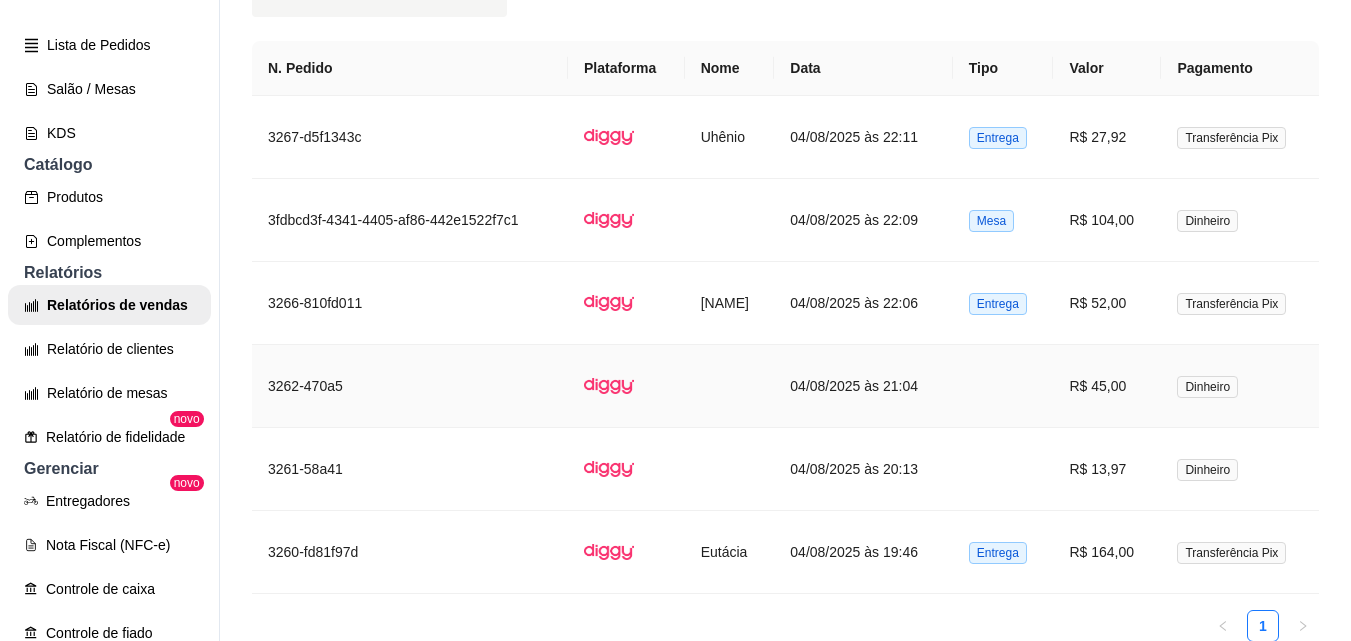 scroll, scrollTop: 1389, scrollLeft: 0, axis: vertical 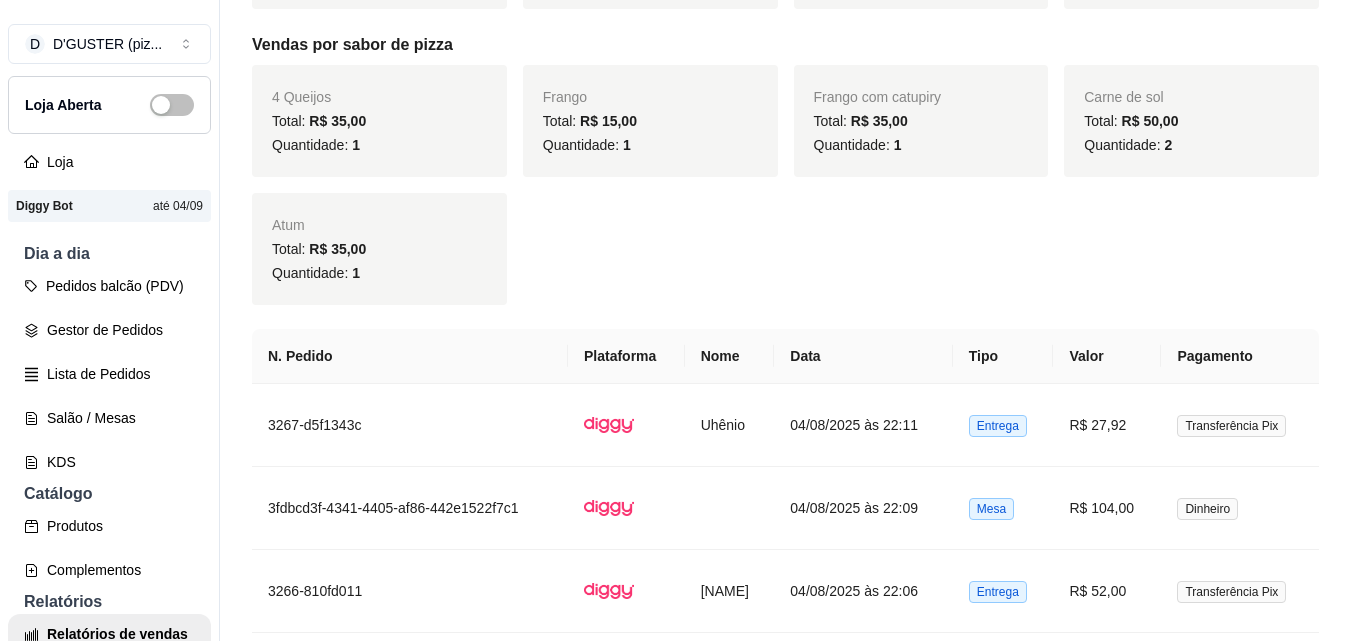 click on "Pedidos balcão (PDV) Gestor de Pedidos Lista de Pedidos Salão / Mesas KDS" at bounding box center (109, 374) 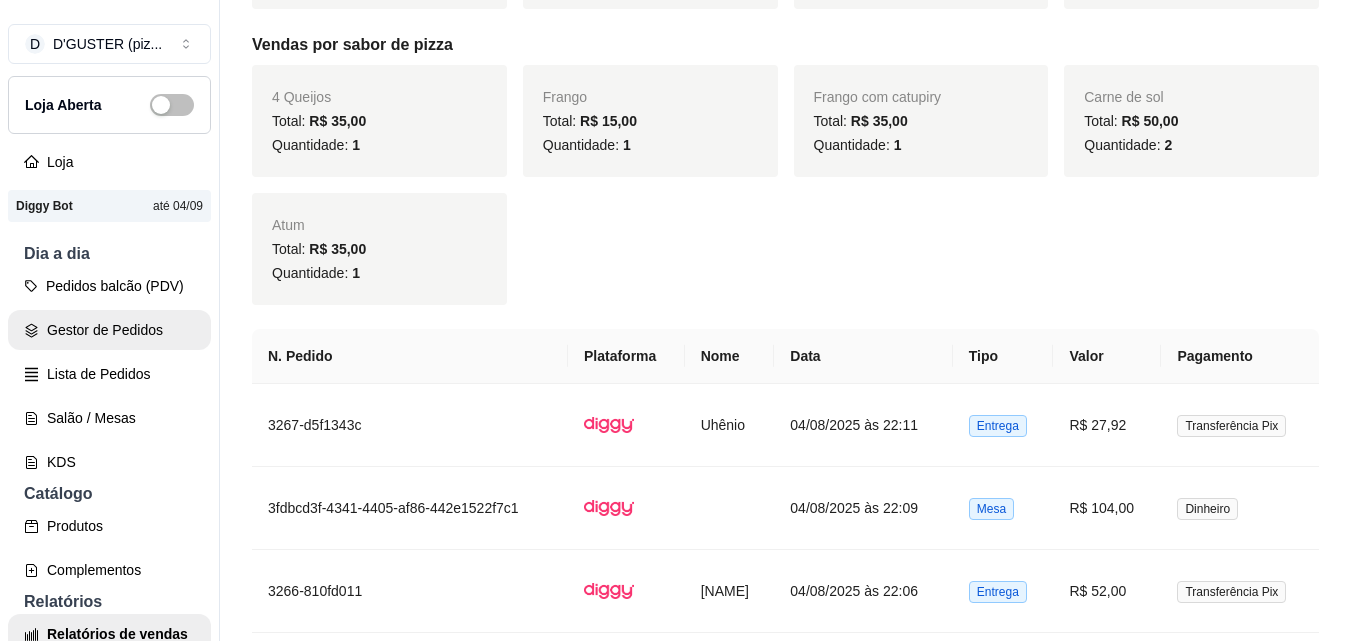 click on "Gestor de Pedidos" at bounding box center [109, 330] 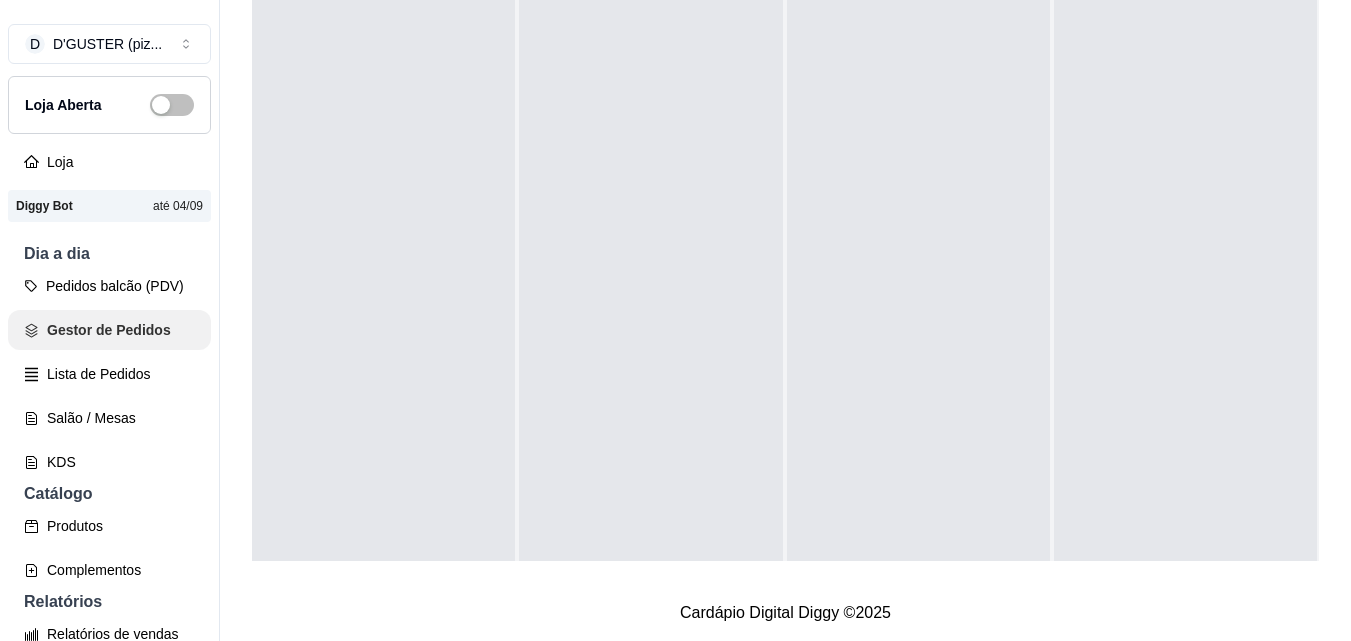 scroll, scrollTop: 0, scrollLeft: 0, axis: both 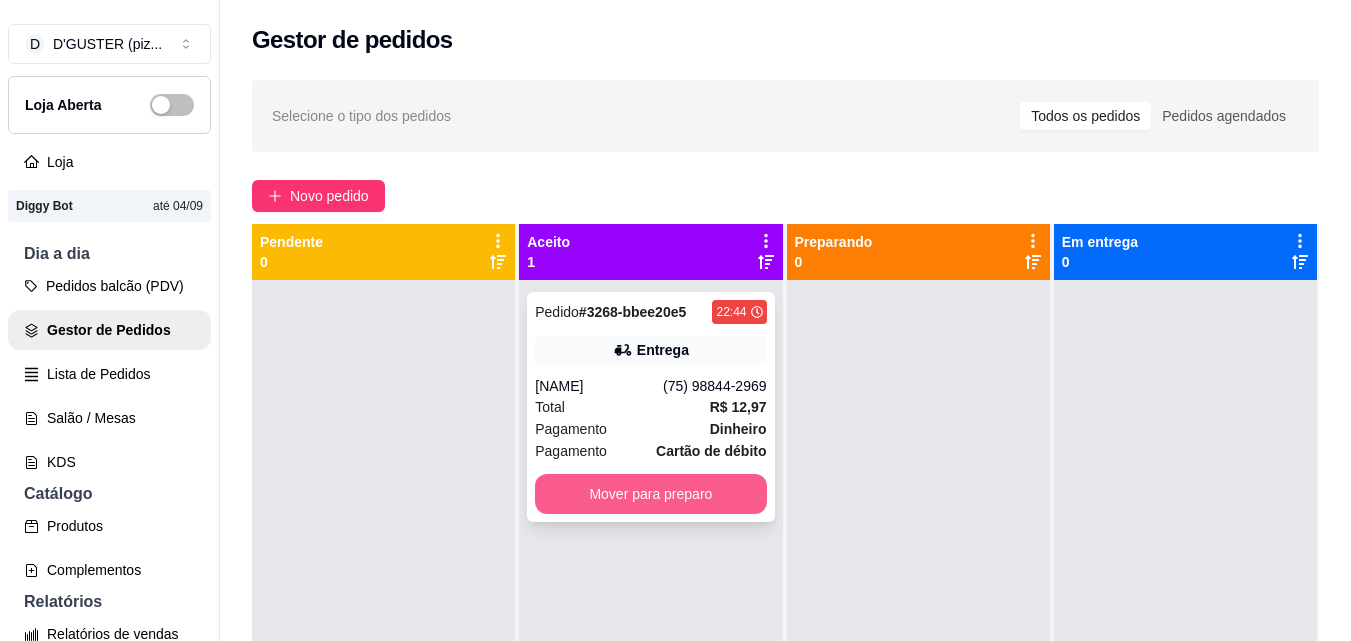 click on "Mover para preparo" at bounding box center [650, 494] 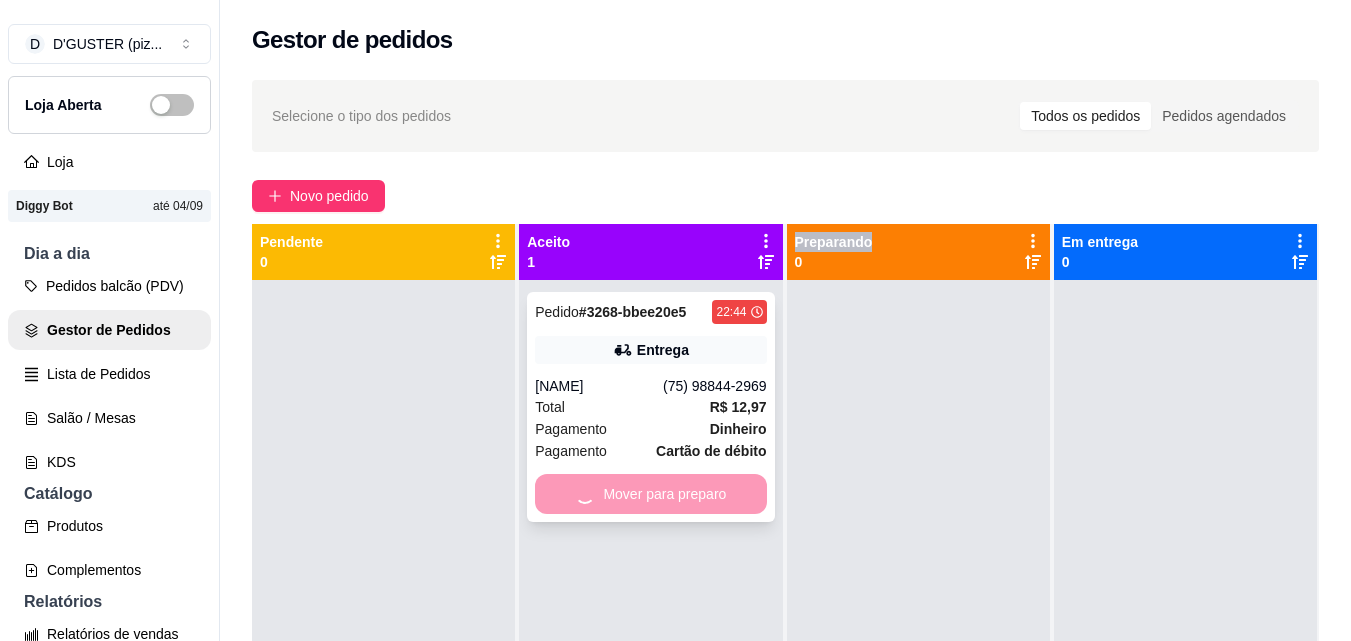 click on "Mover para preparo" at bounding box center (650, 494) 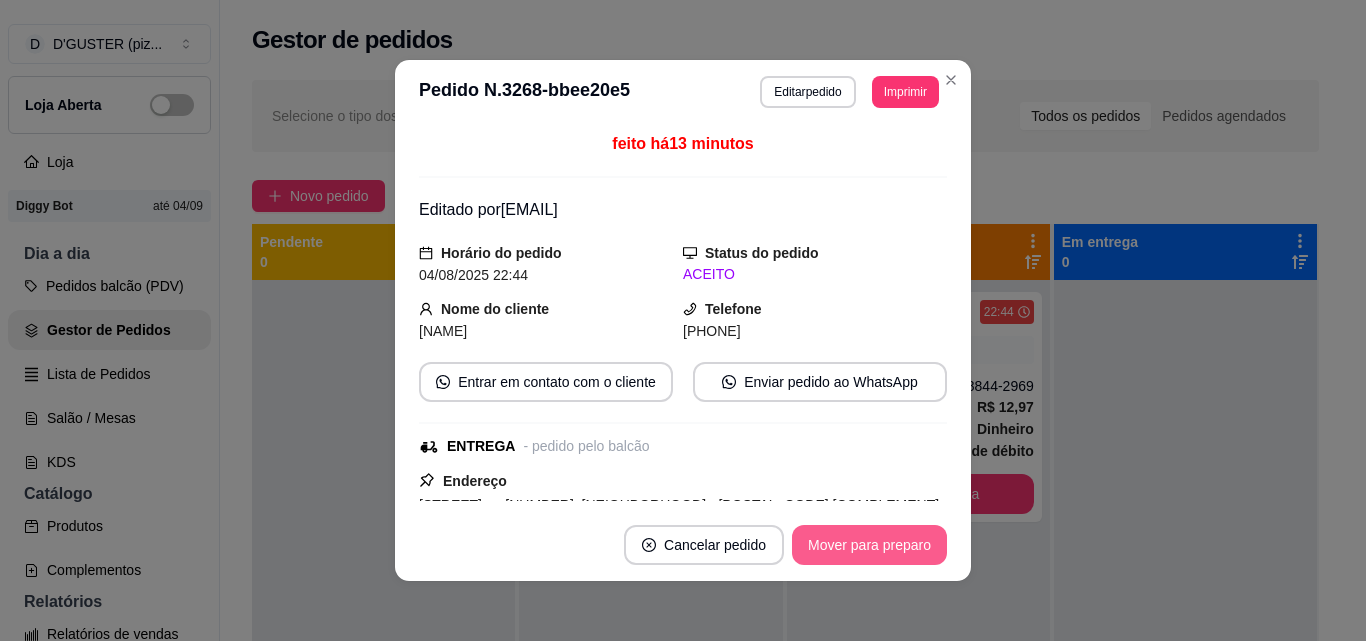 click on "Mover para preparo" at bounding box center (869, 545) 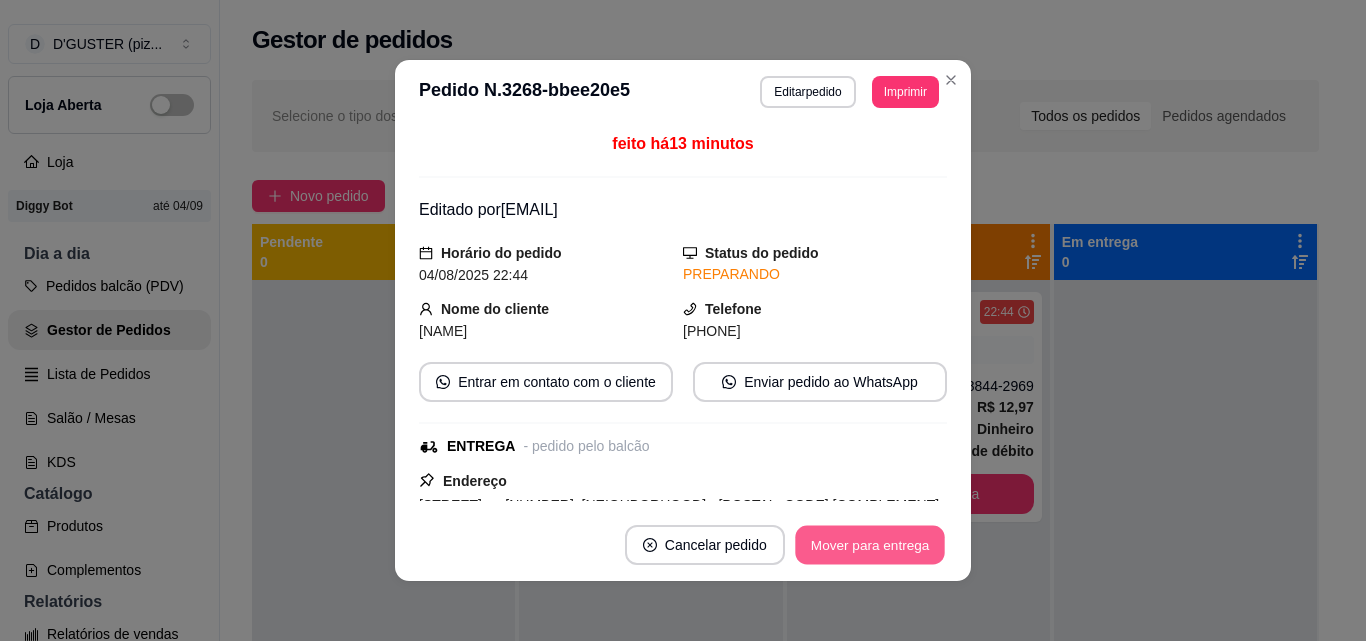 click on "Mover para entrega" at bounding box center (870, 545) 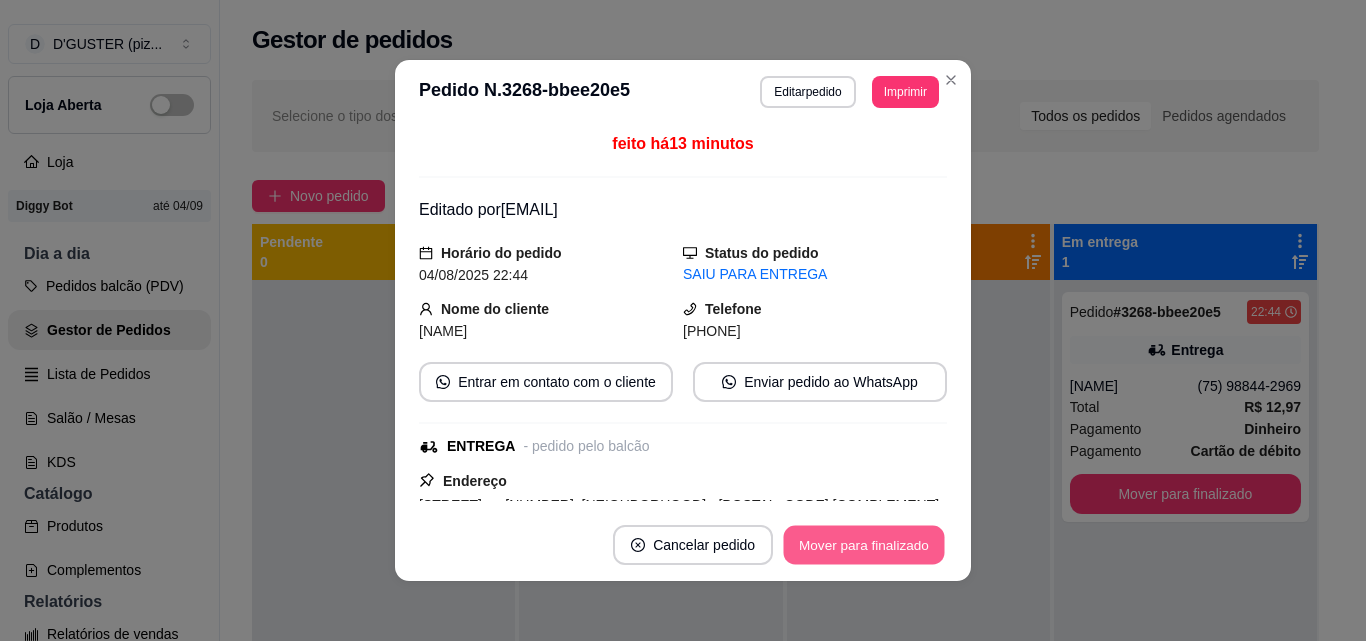 click on "Mover para finalizado" at bounding box center (864, 545) 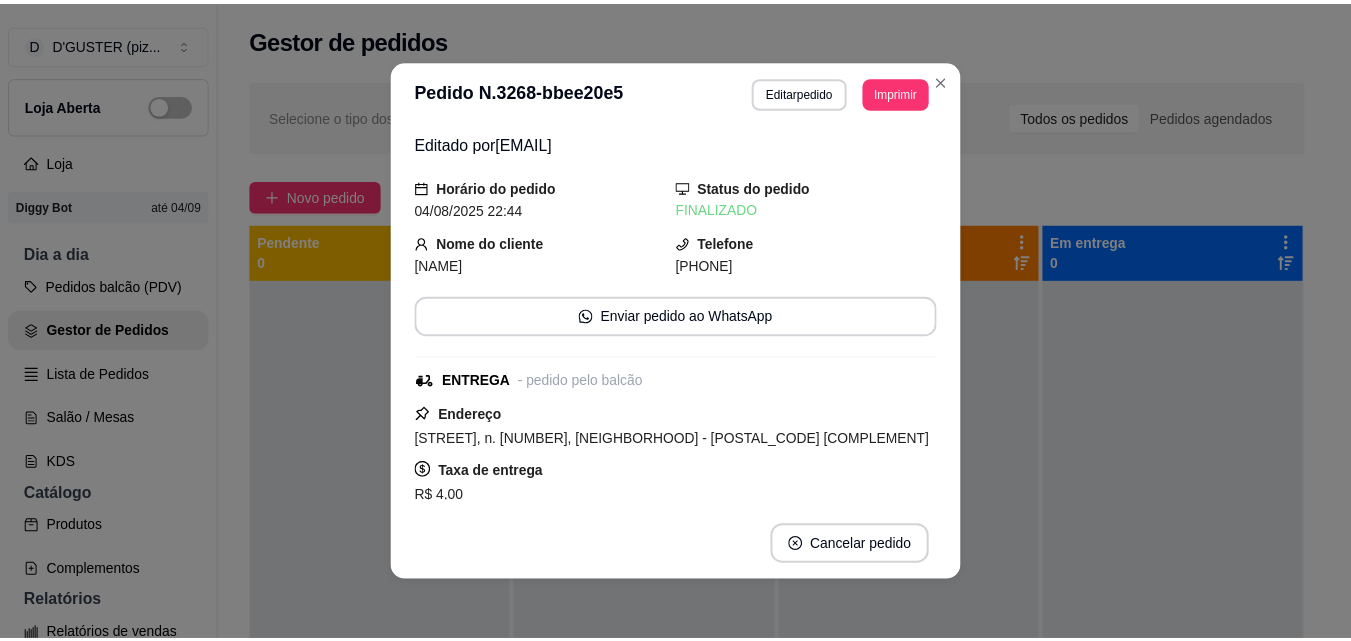 scroll, scrollTop: 4, scrollLeft: 0, axis: vertical 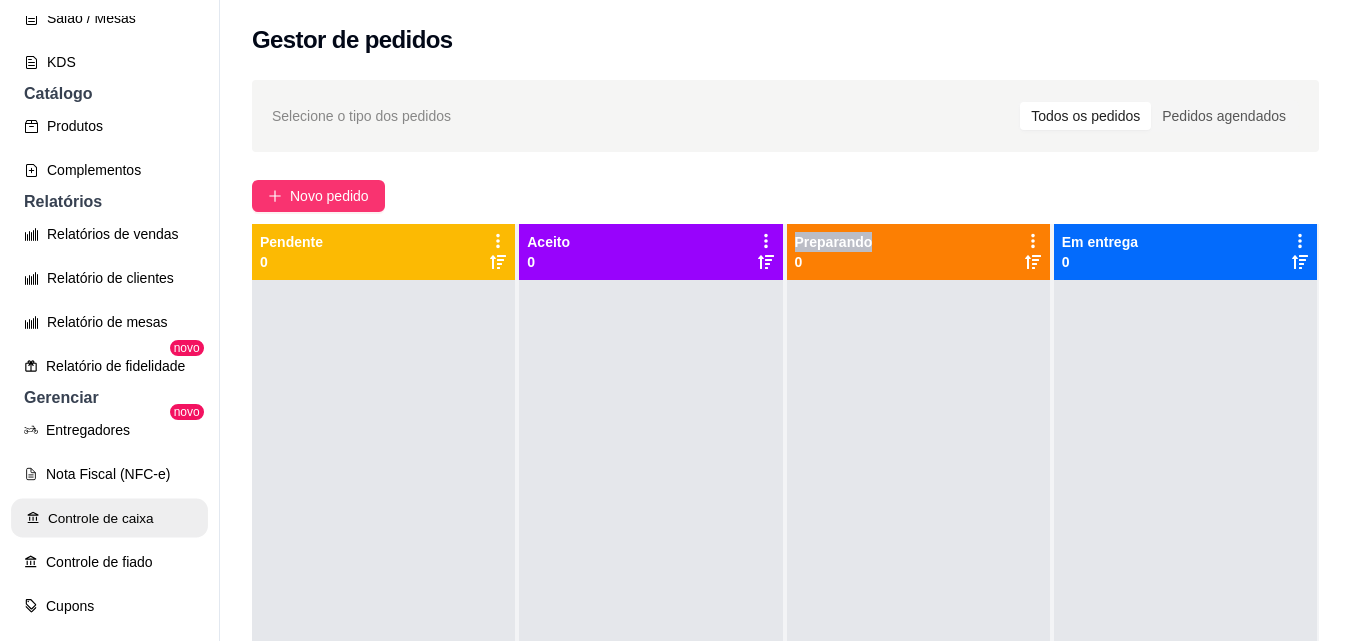 click on "Controle de caixa" at bounding box center (109, 518) 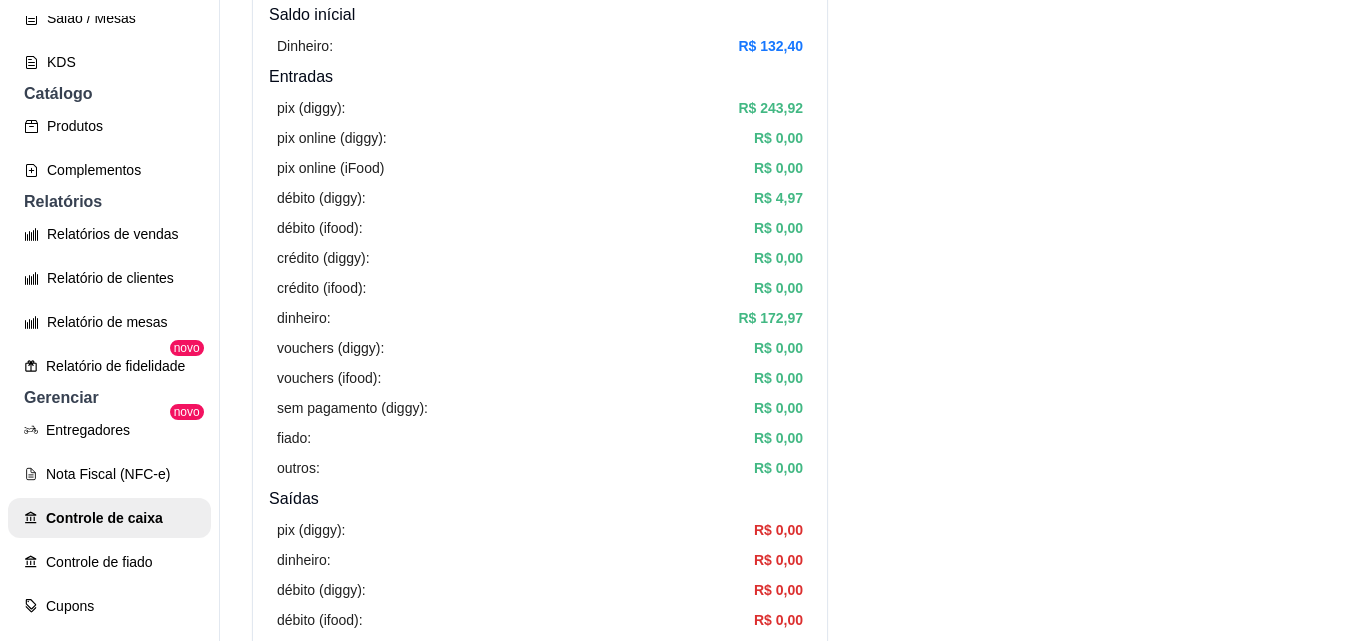 scroll, scrollTop: 0, scrollLeft: 0, axis: both 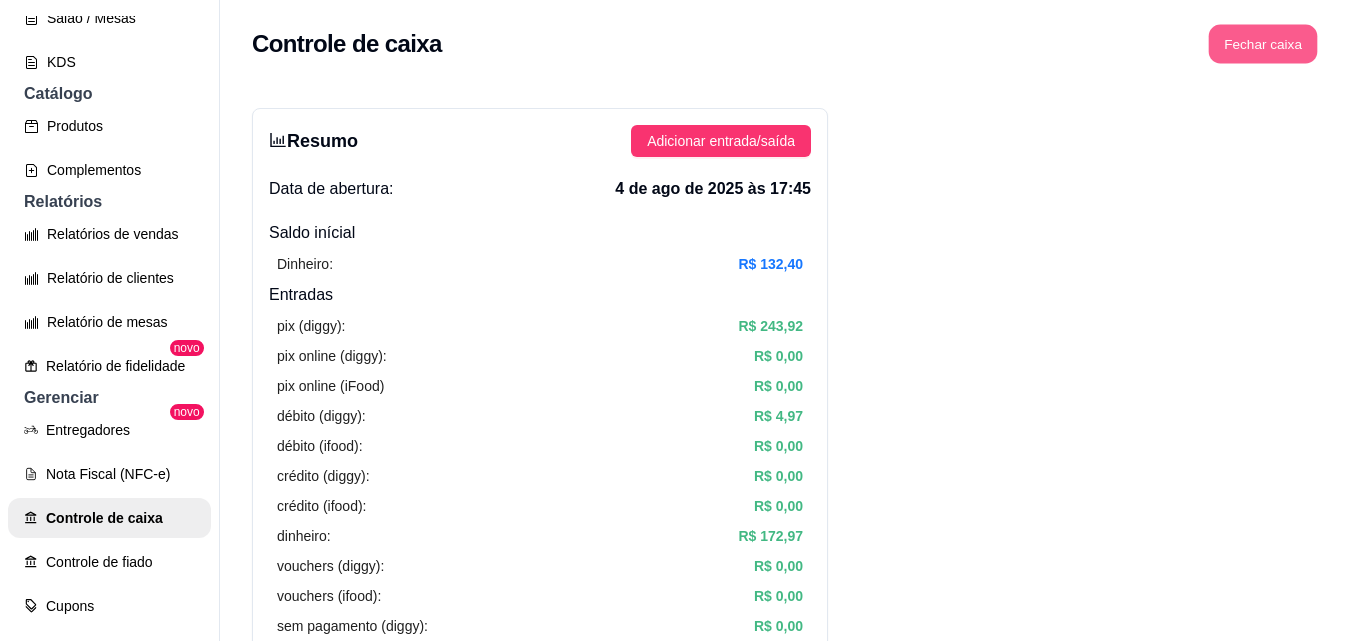 click on "Fechar caixa" at bounding box center (1263, 44) 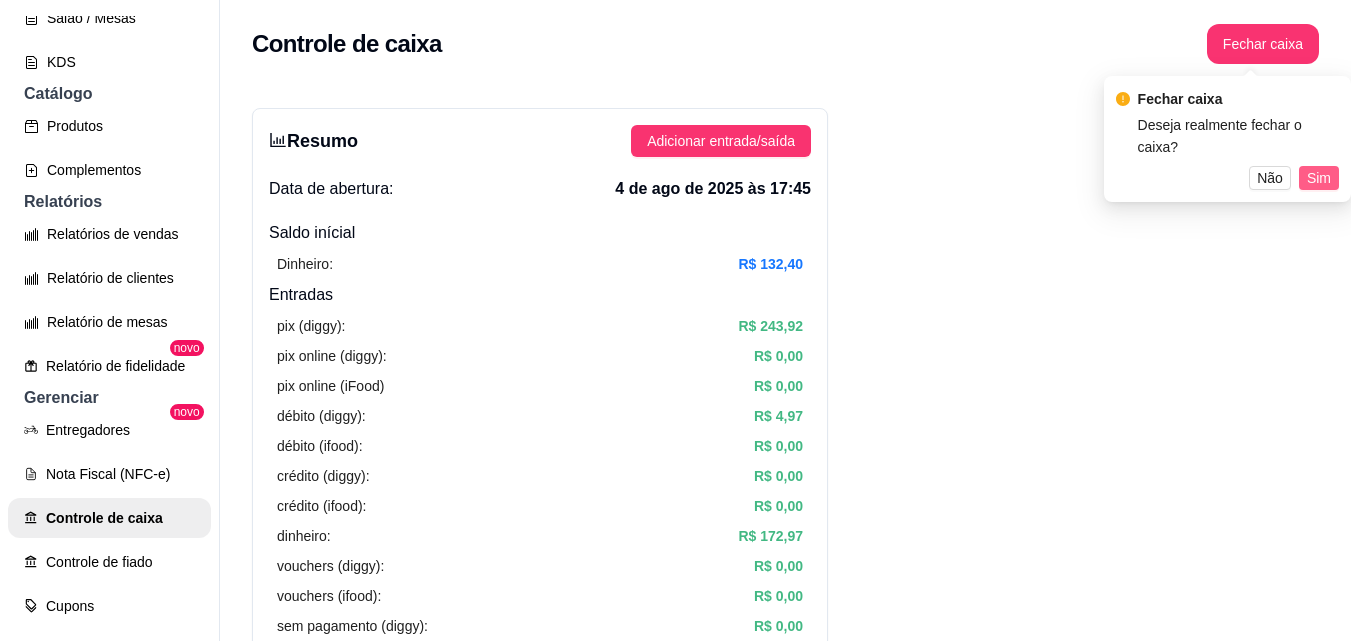 click on "Sim" at bounding box center [1319, 178] 